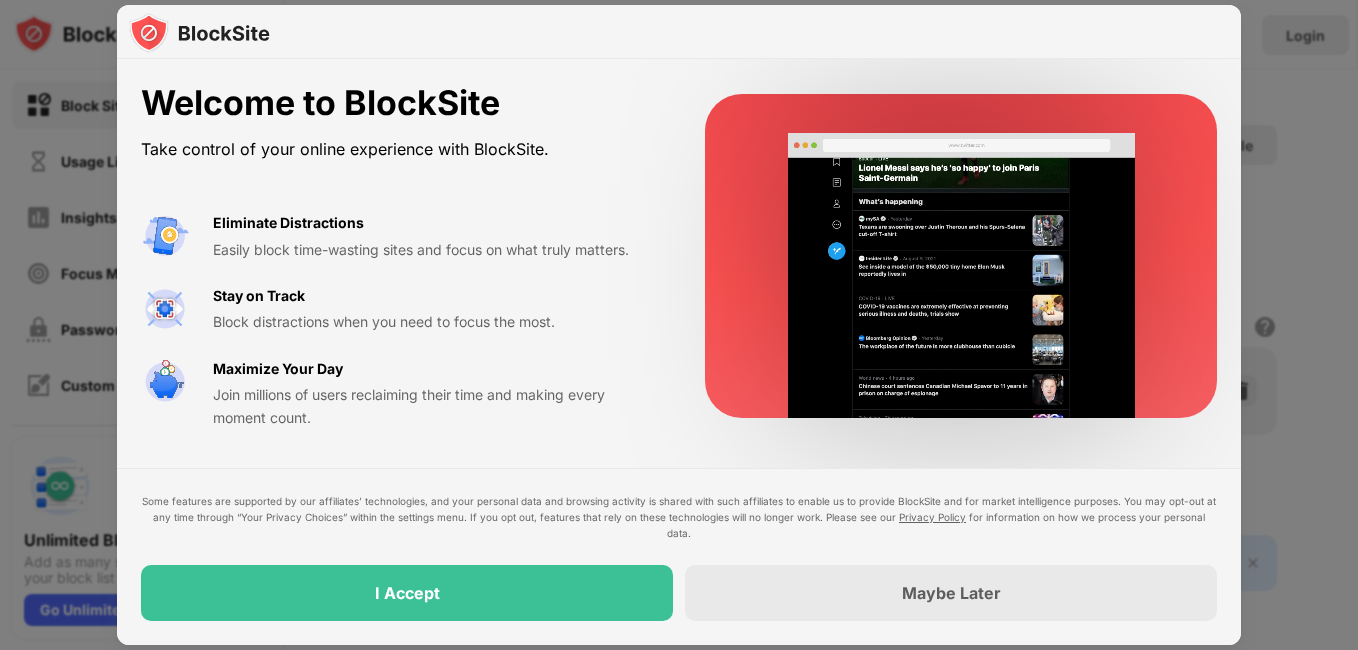 scroll, scrollTop: 0, scrollLeft: 0, axis: both 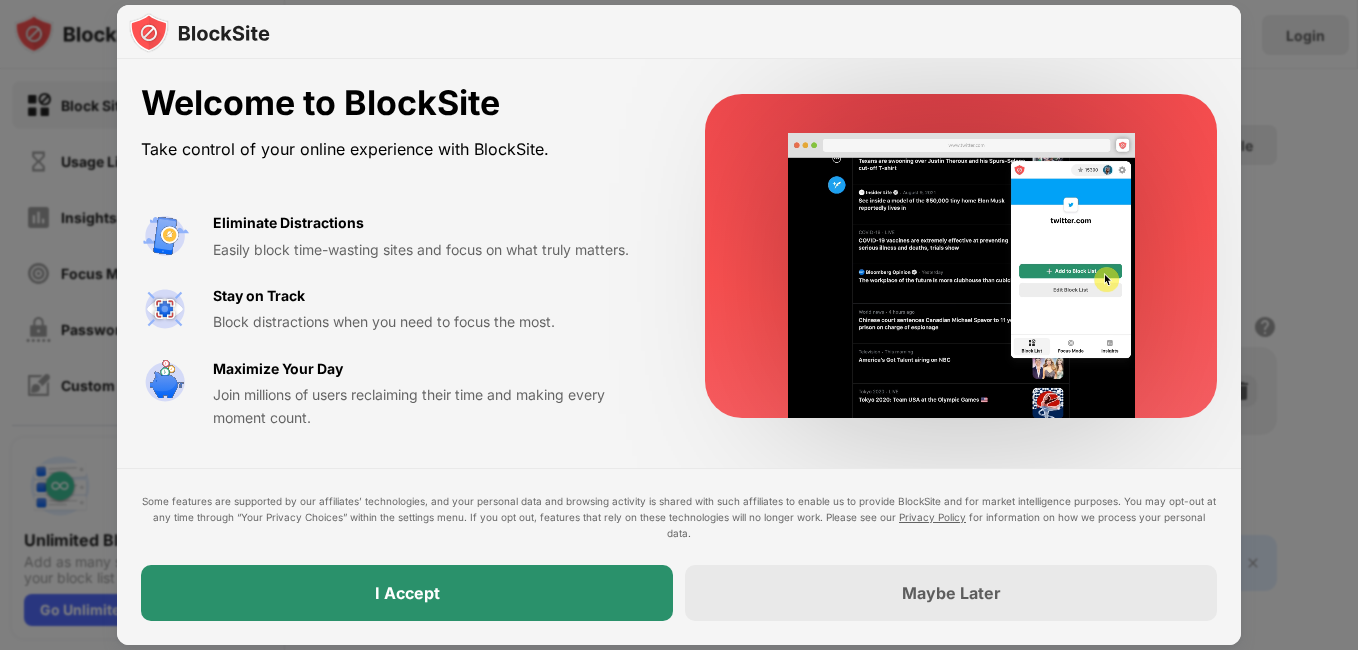 click on "I Accept" at bounding box center (407, 593) 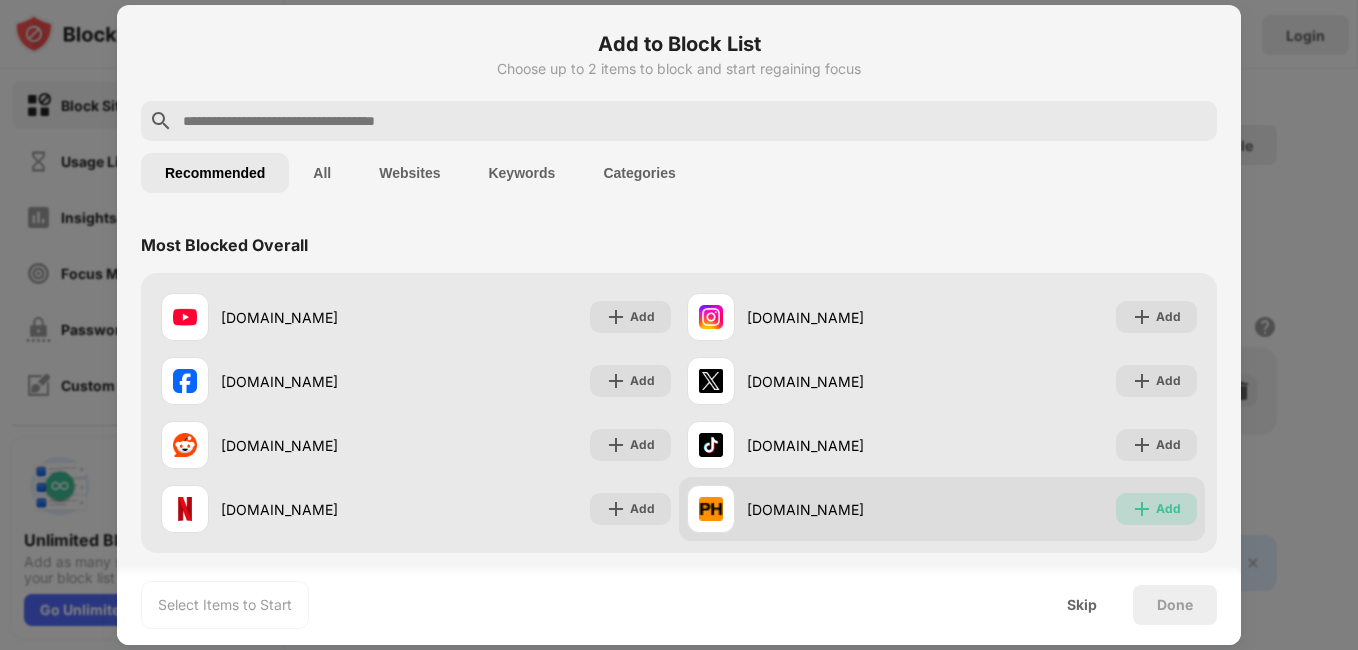 click on "Add" at bounding box center (1168, 509) 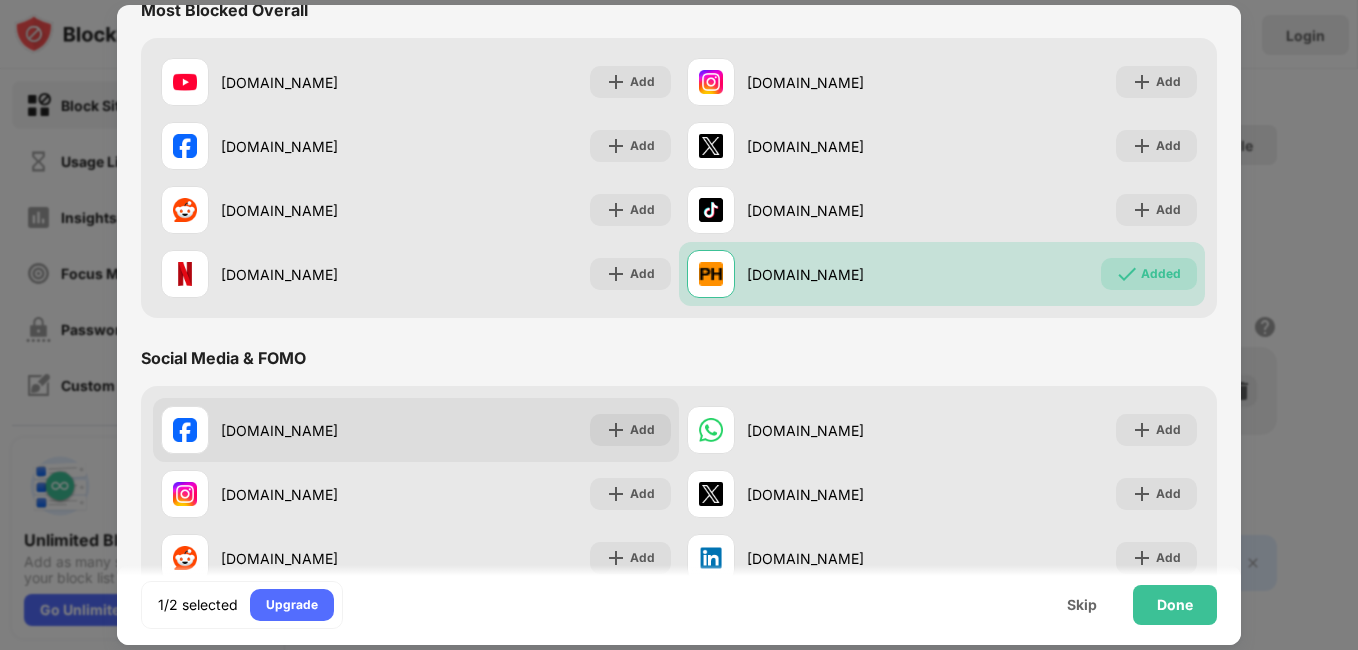 scroll, scrollTop: 200, scrollLeft: 0, axis: vertical 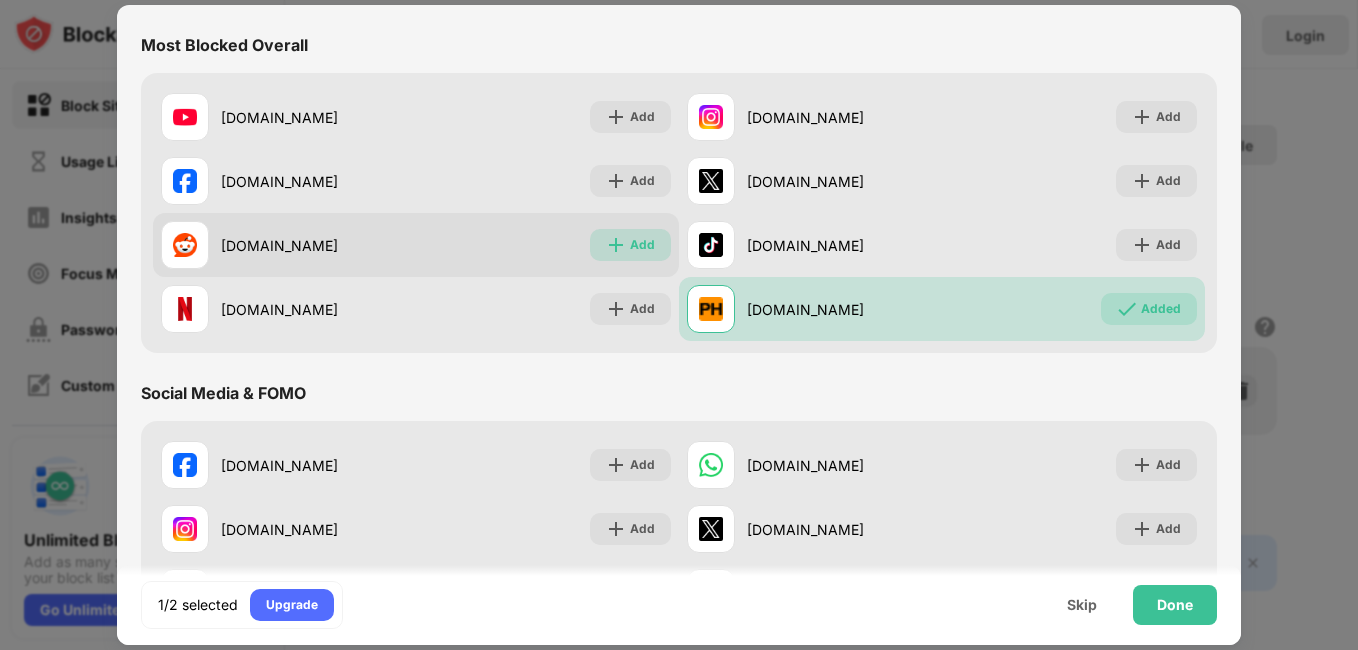 click at bounding box center (616, 245) 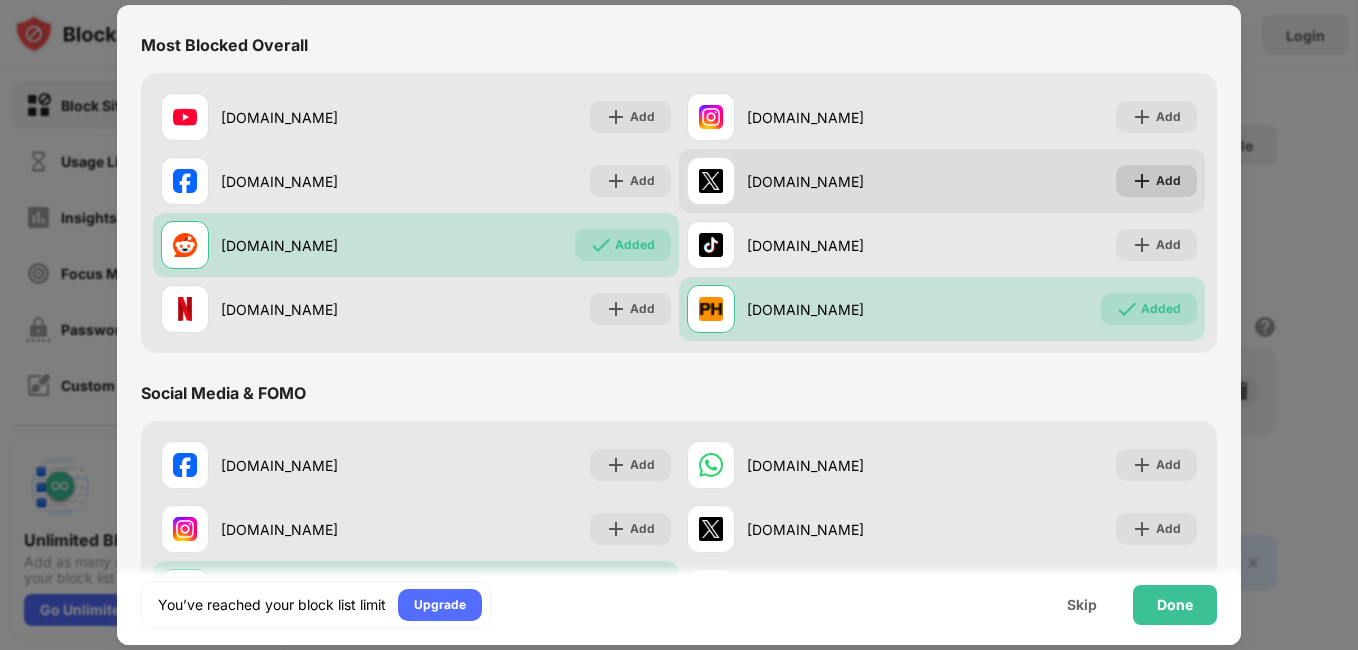 click at bounding box center [1142, 181] 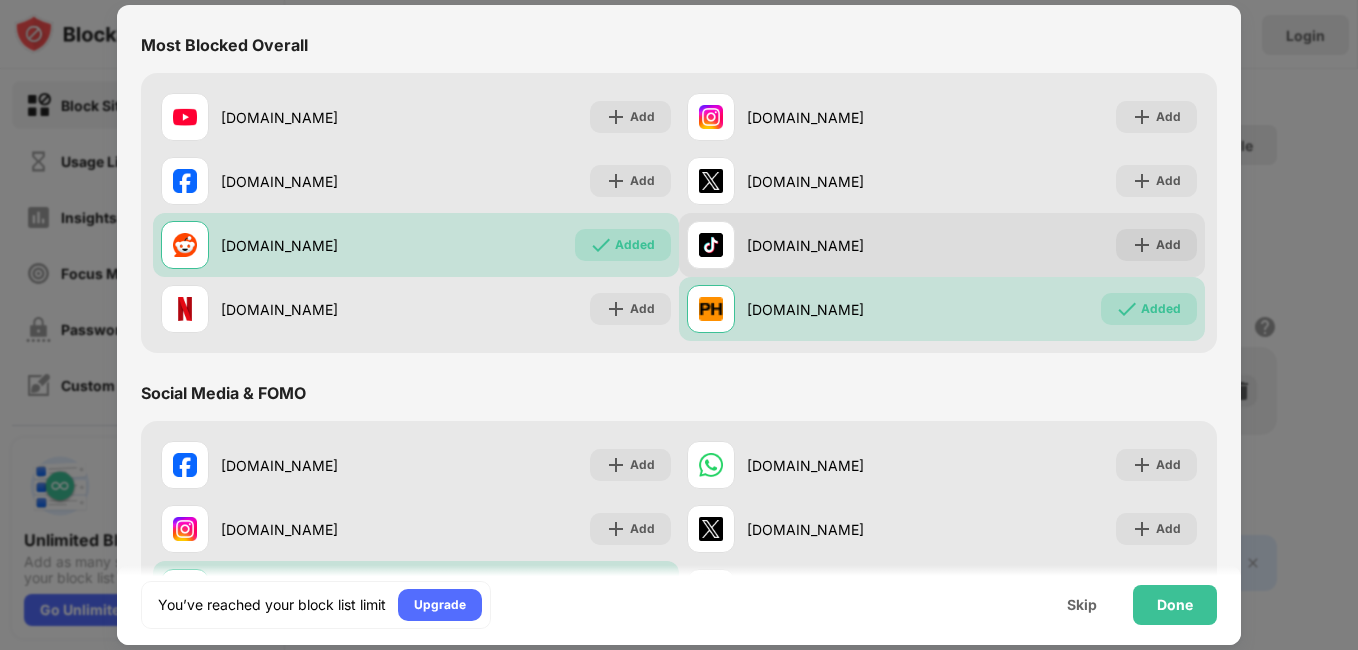 click on "Add" at bounding box center [1156, 245] 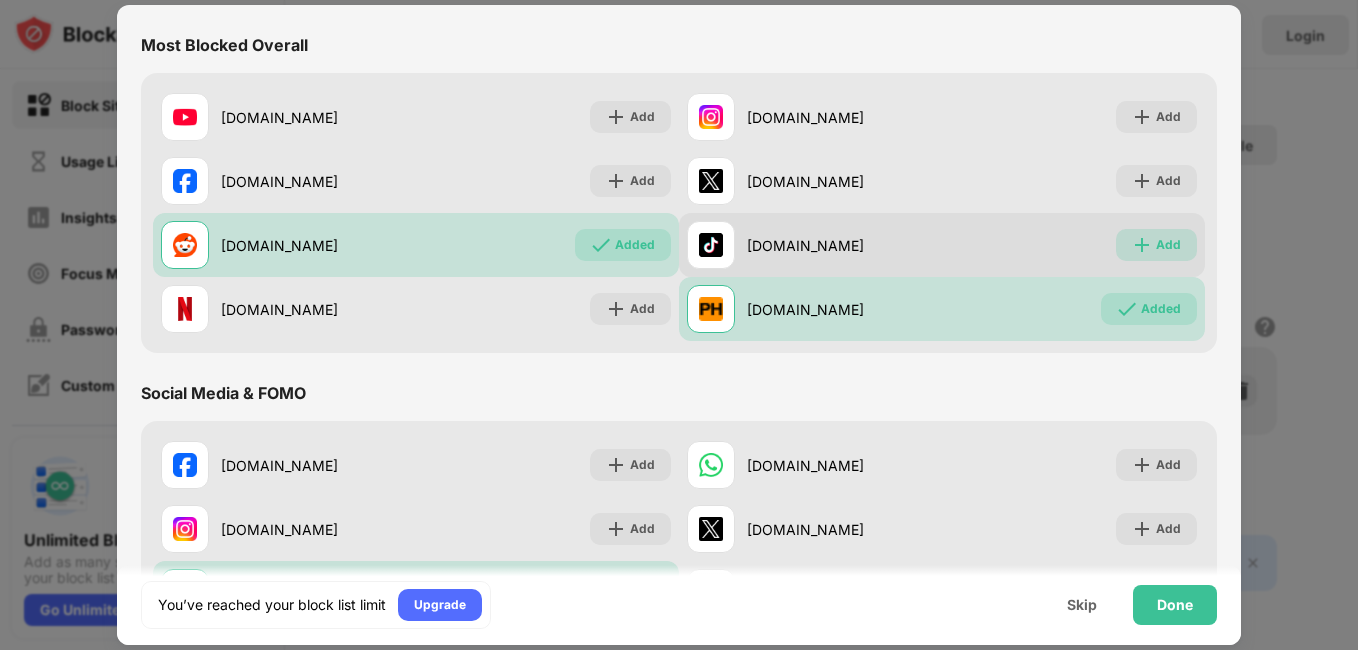 click on "Add" at bounding box center (1156, 245) 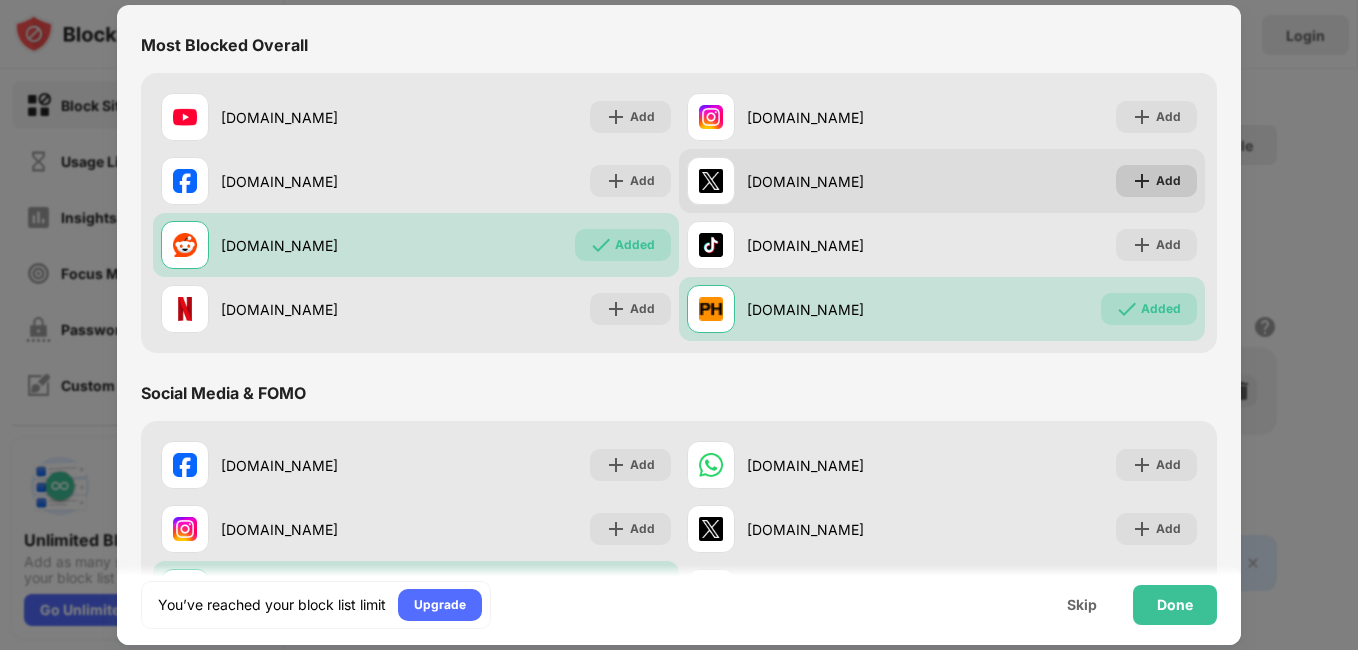 click on "Add" at bounding box center [1156, 181] 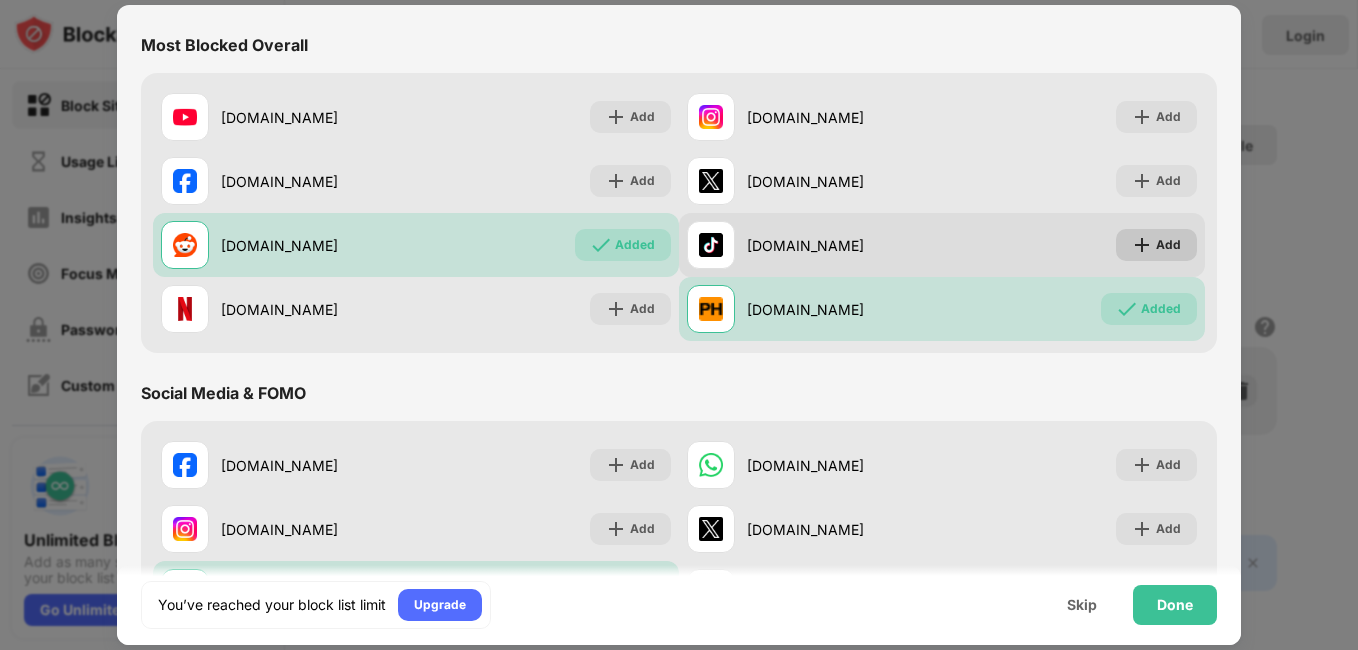 click on "Add" at bounding box center [1168, 245] 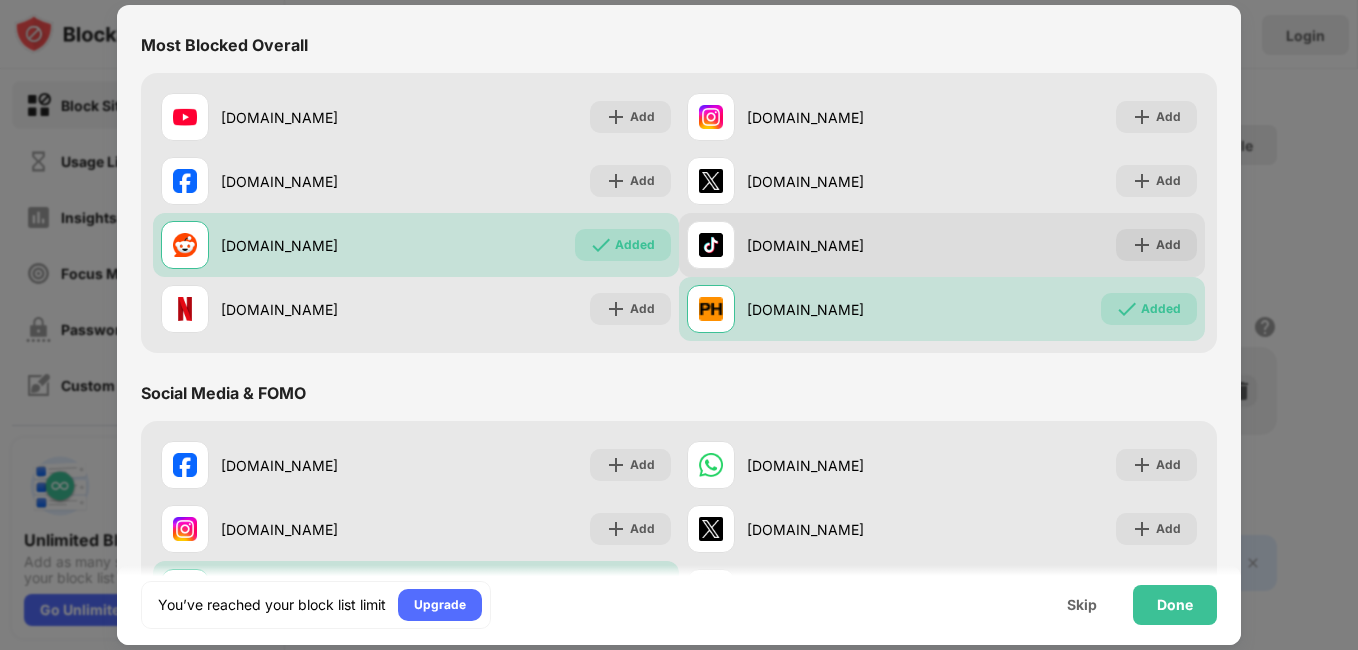 click on "Add" at bounding box center (1168, 245) 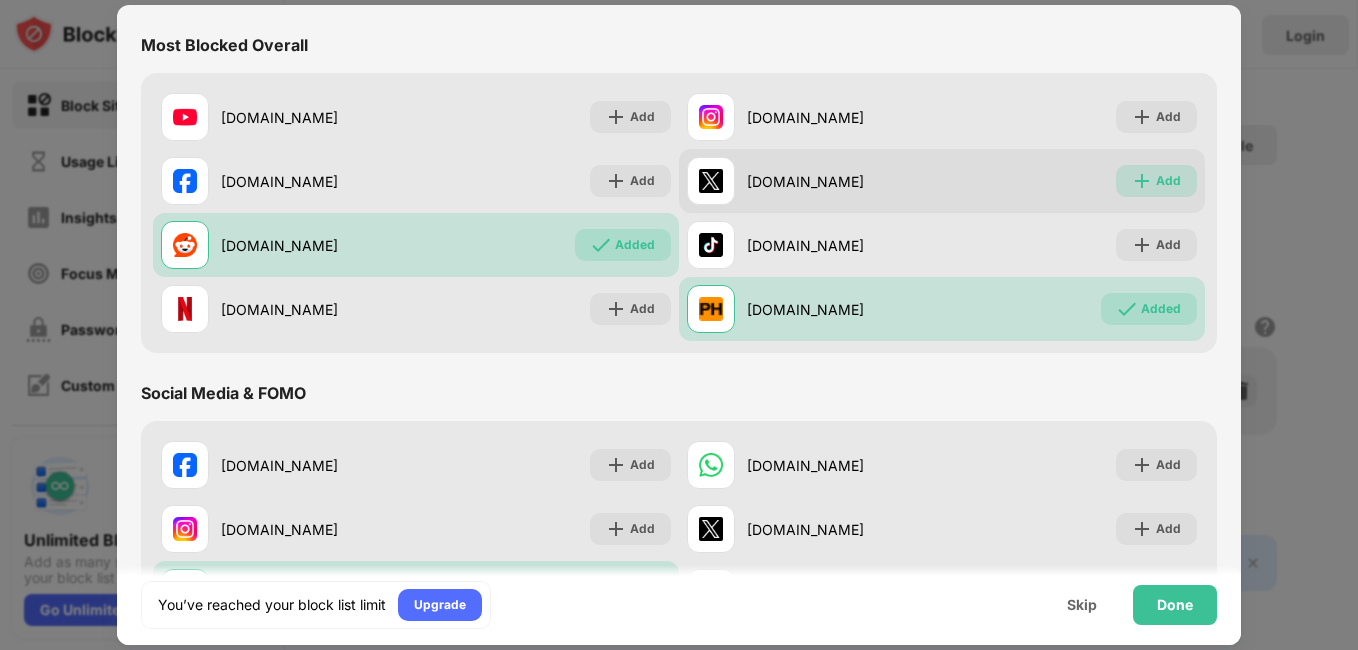 click on "Add" at bounding box center [1156, 181] 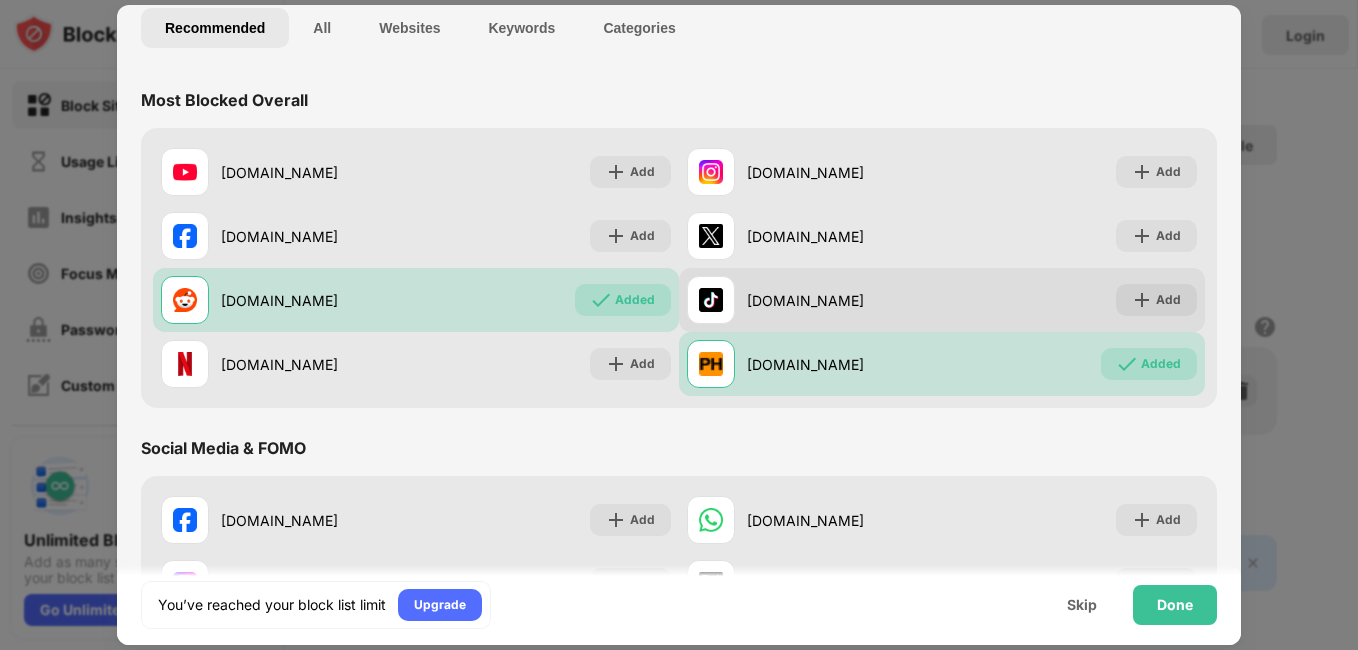 scroll, scrollTop: 100, scrollLeft: 0, axis: vertical 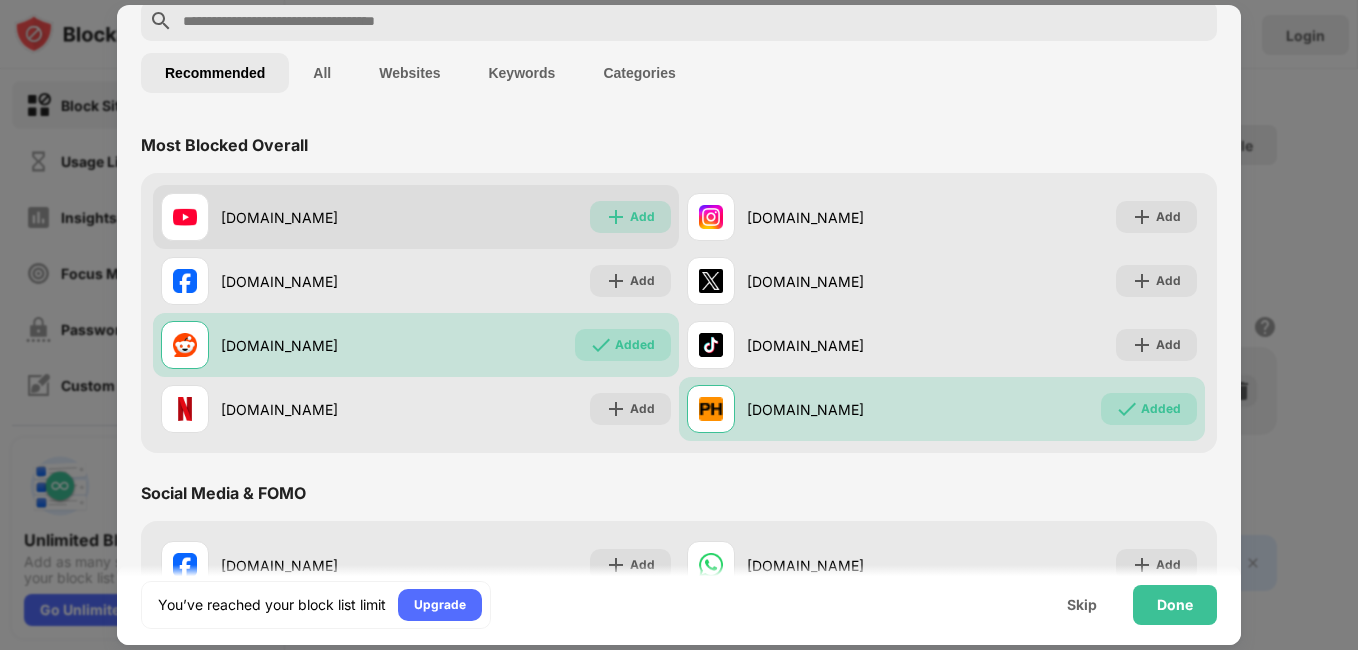 click at bounding box center [616, 217] 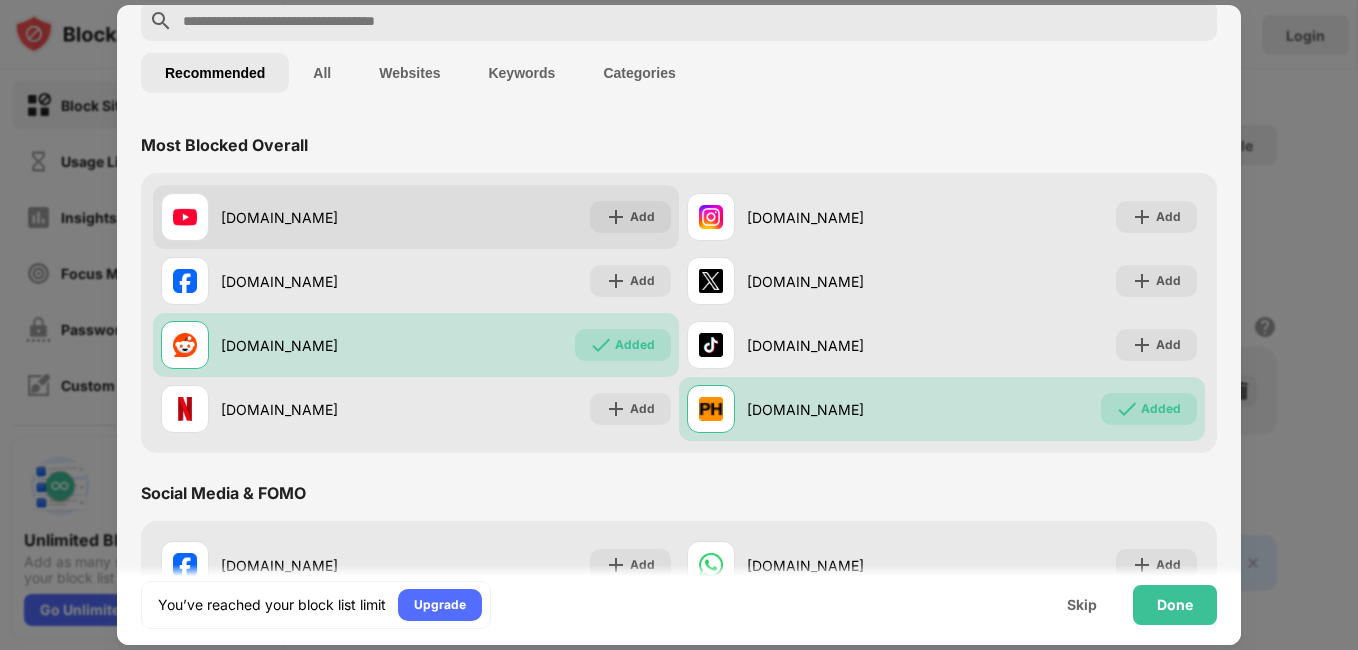 click on "Add" at bounding box center [642, 217] 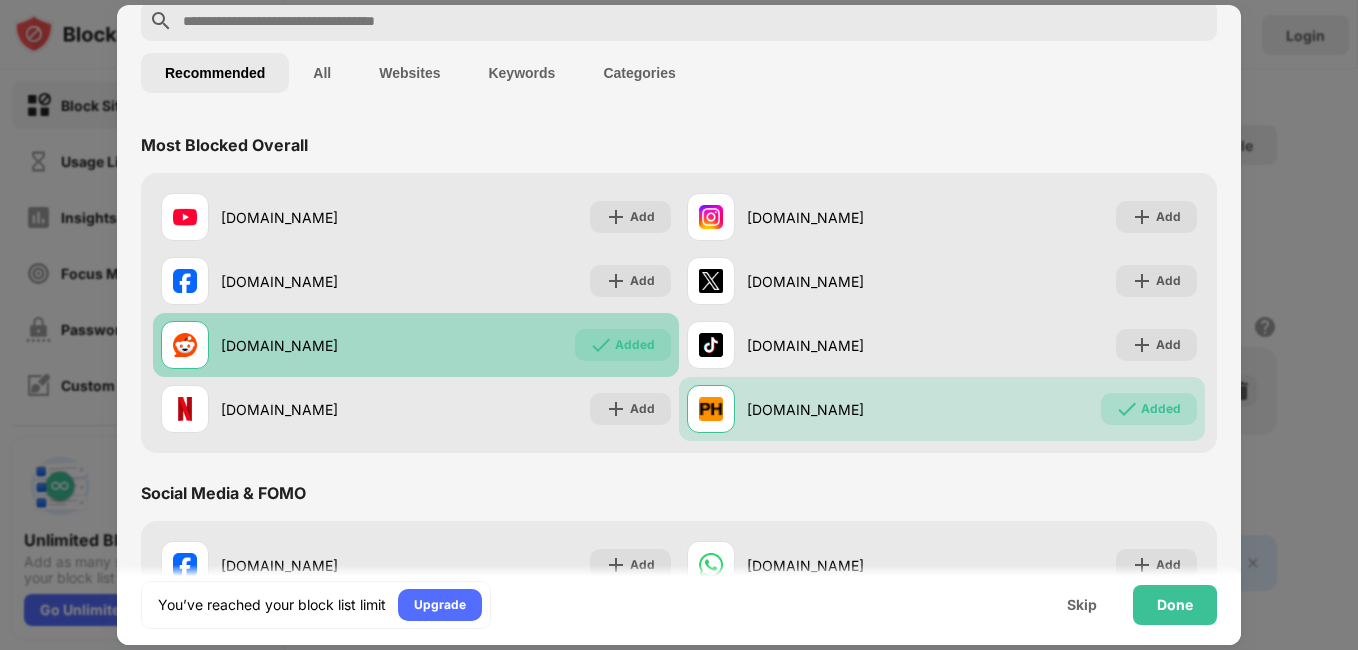 drag, startPoint x: 628, startPoint y: 337, endPoint x: 634, endPoint y: 357, distance: 20.880613 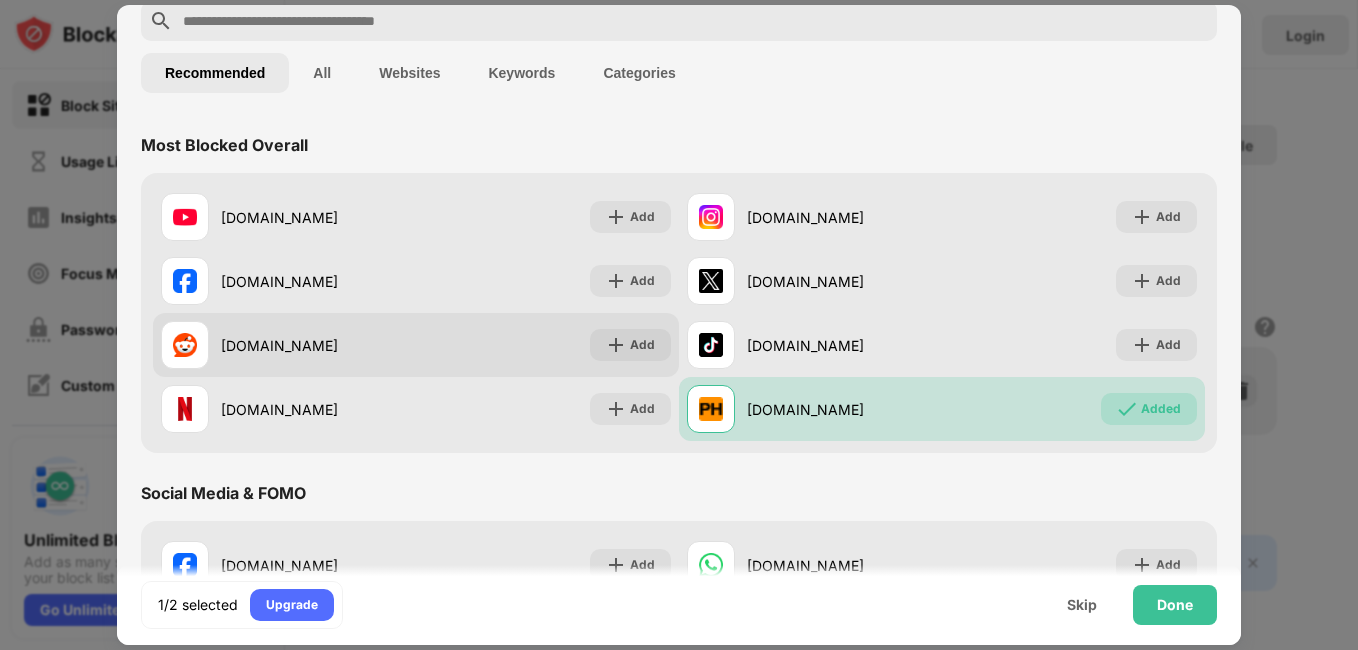 click on "Add" at bounding box center [642, 345] 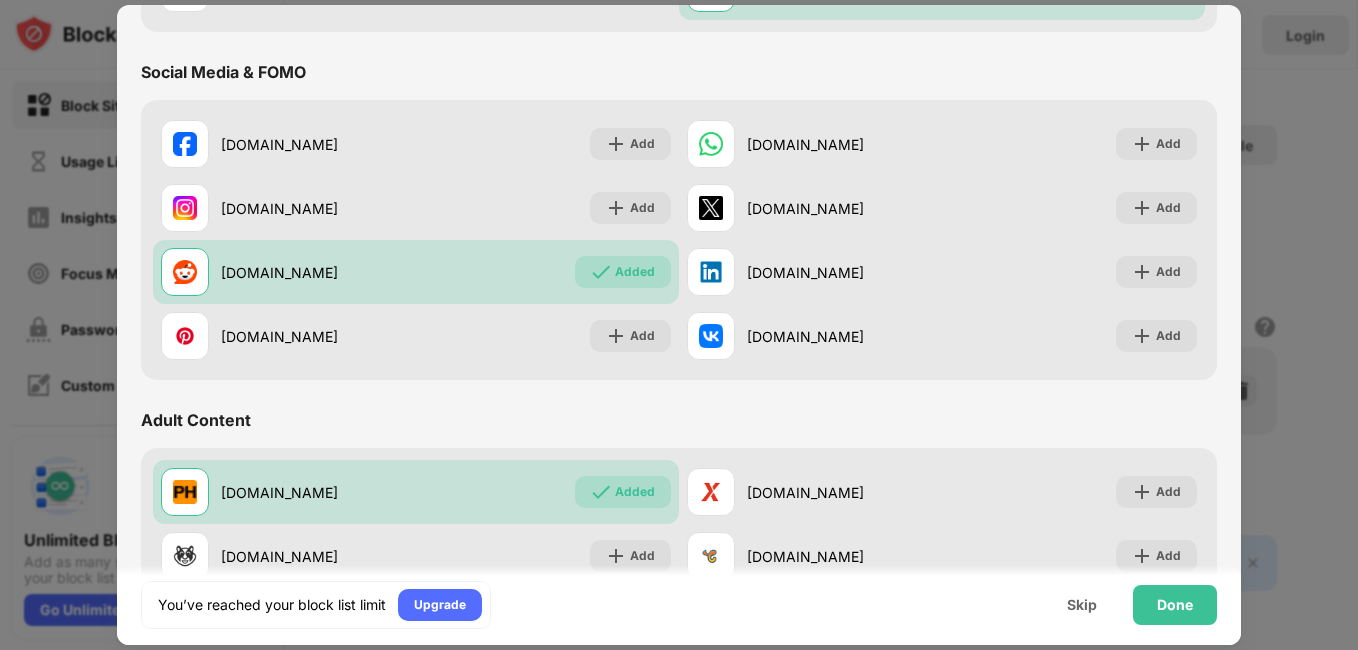 scroll, scrollTop: 500, scrollLeft: 0, axis: vertical 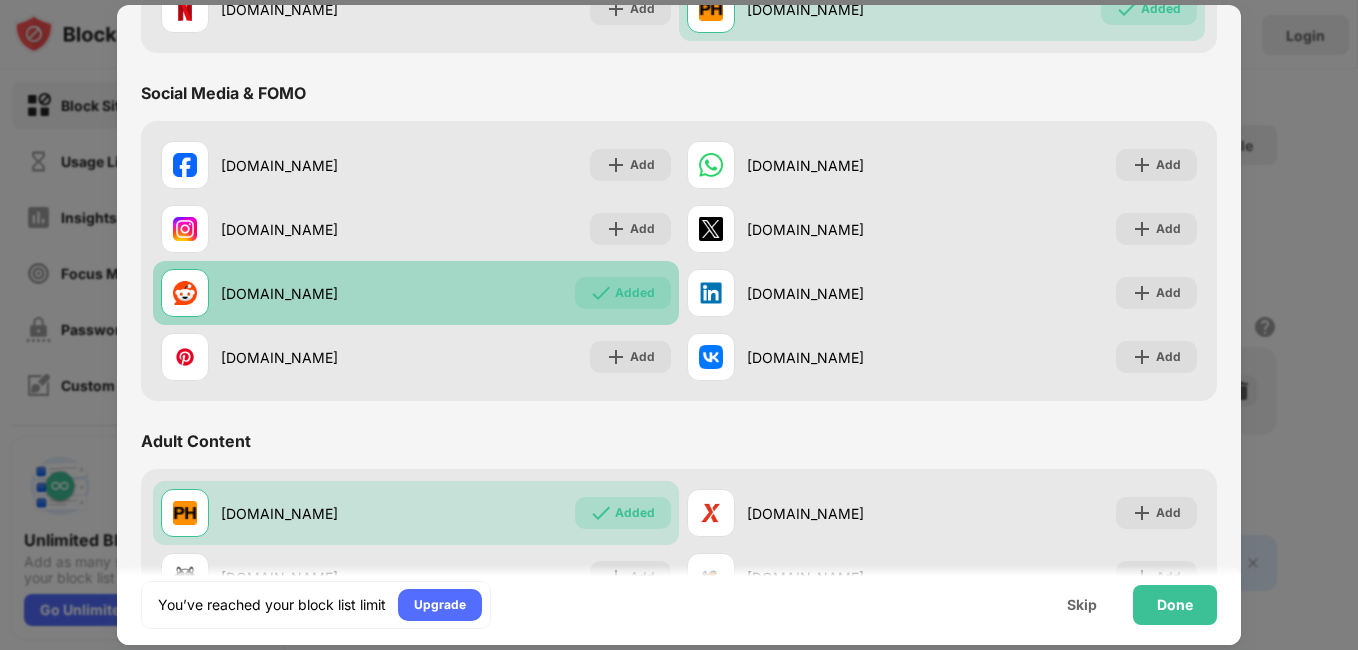 click on "Added" at bounding box center [635, 293] 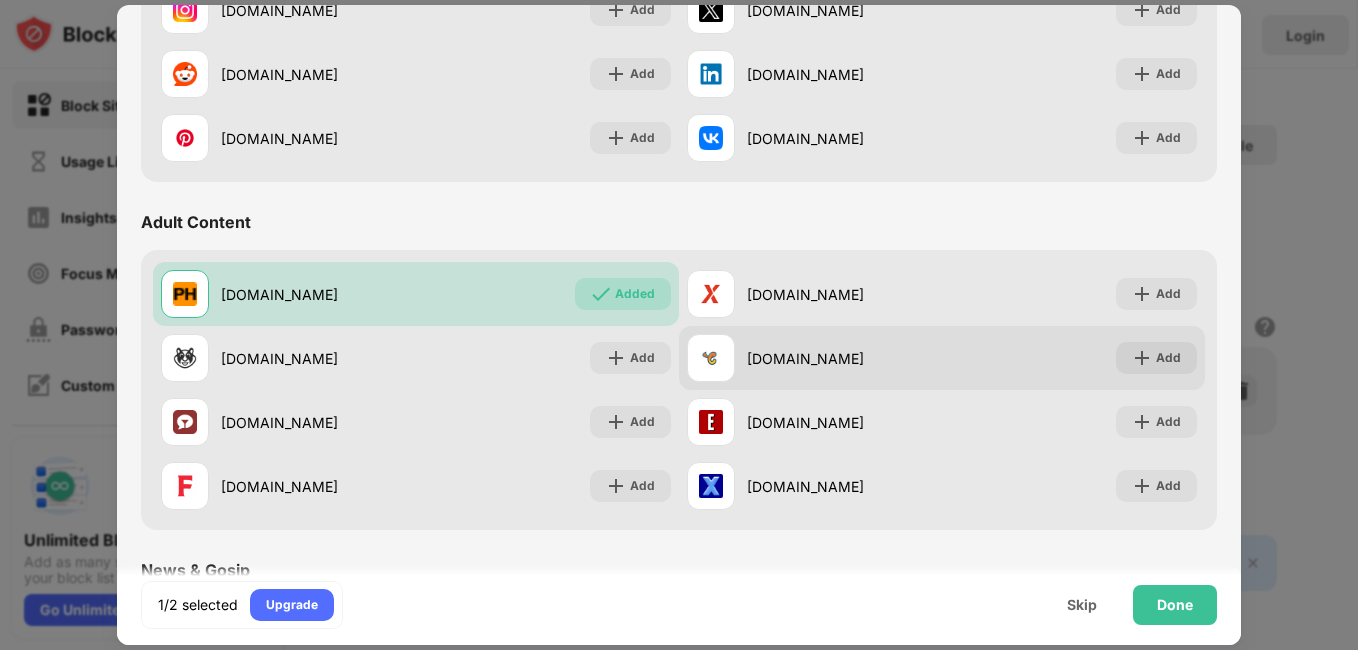 scroll, scrollTop: 700, scrollLeft: 0, axis: vertical 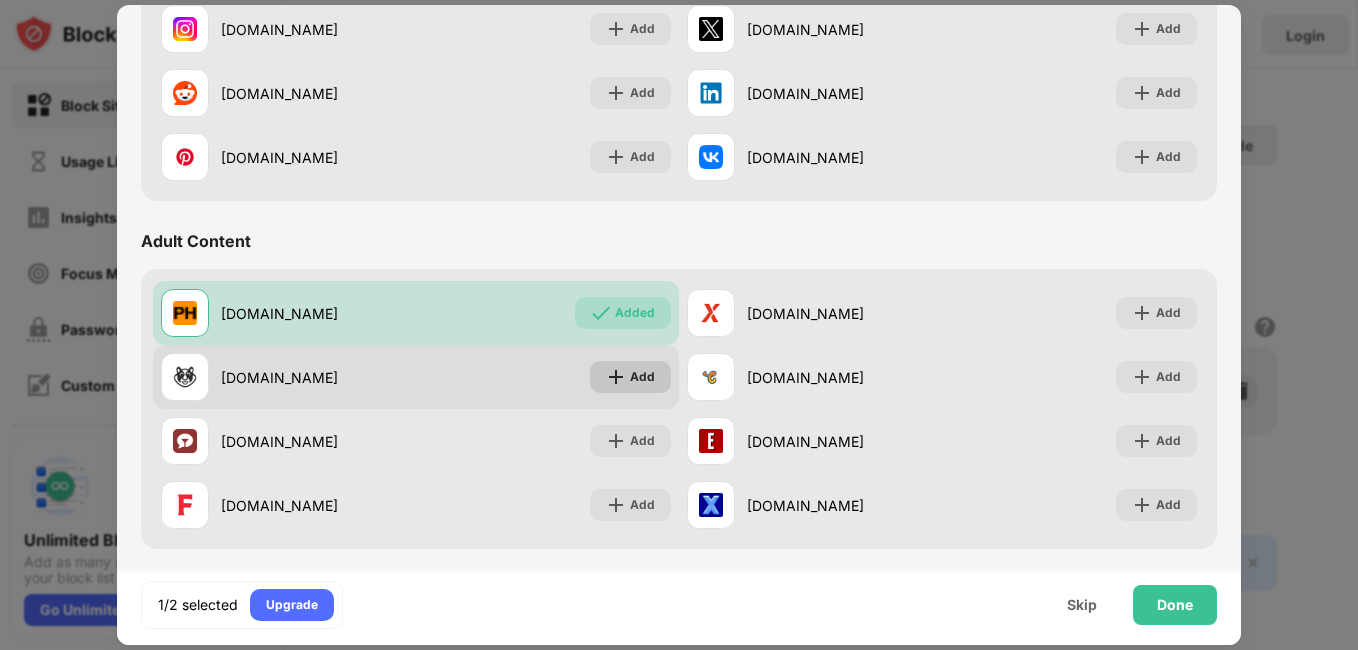 click on "Add" at bounding box center (630, 377) 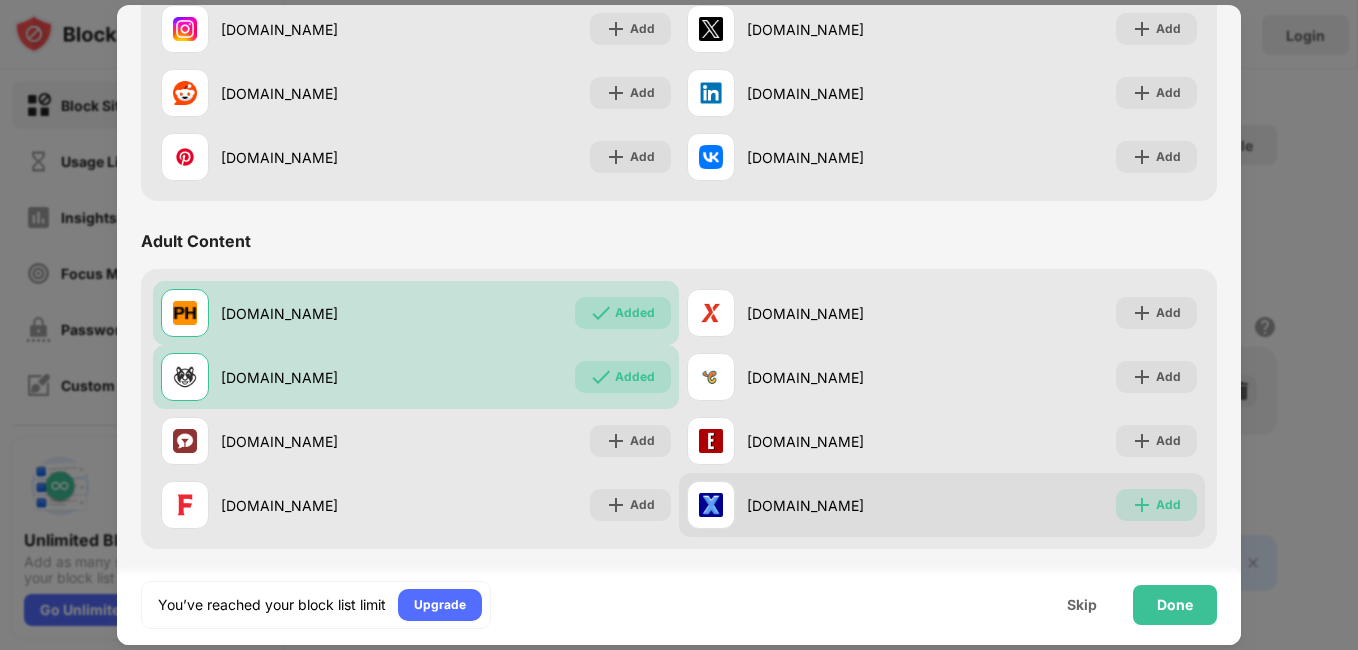 click at bounding box center [1142, 505] 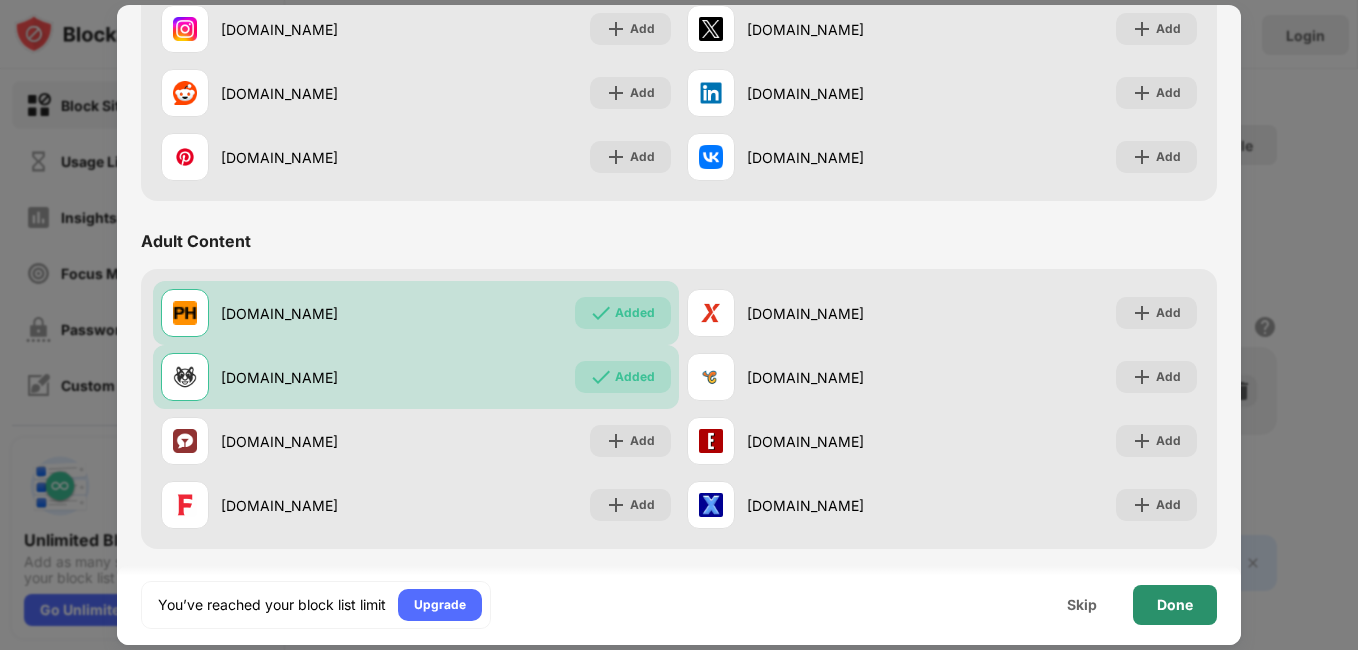 click on "Done" at bounding box center [1175, 605] 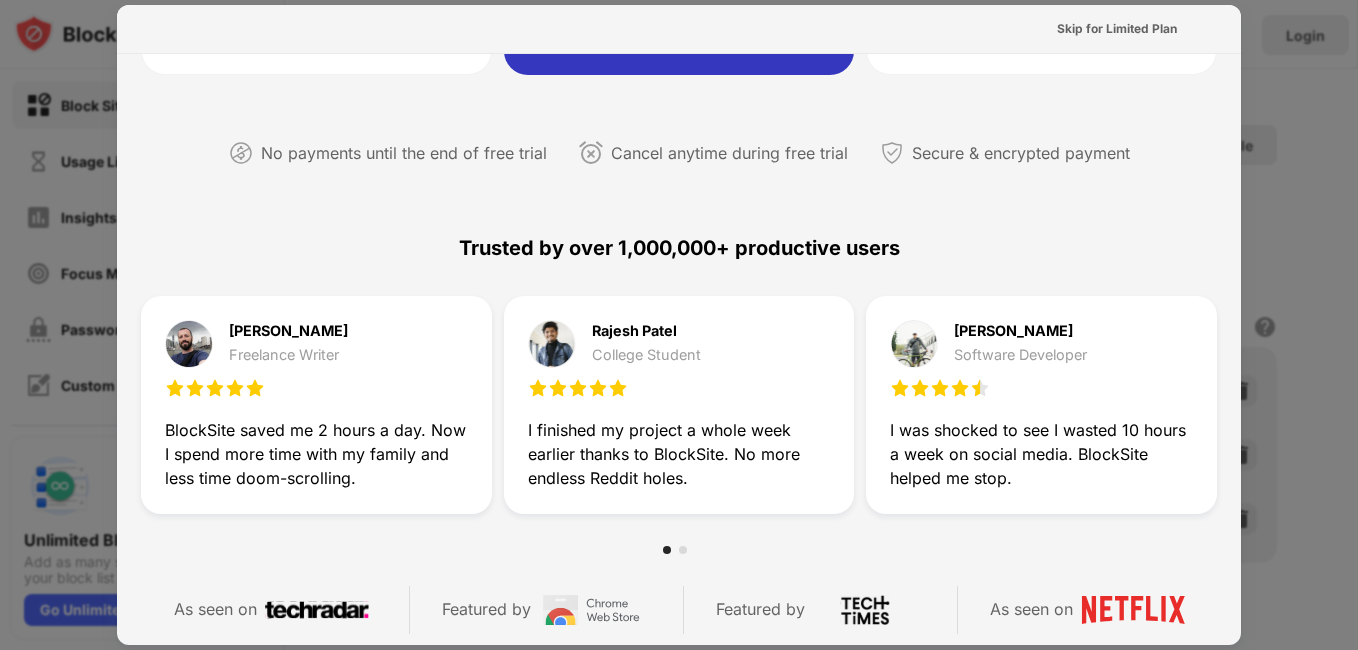 scroll, scrollTop: 400, scrollLeft: 0, axis: vertical 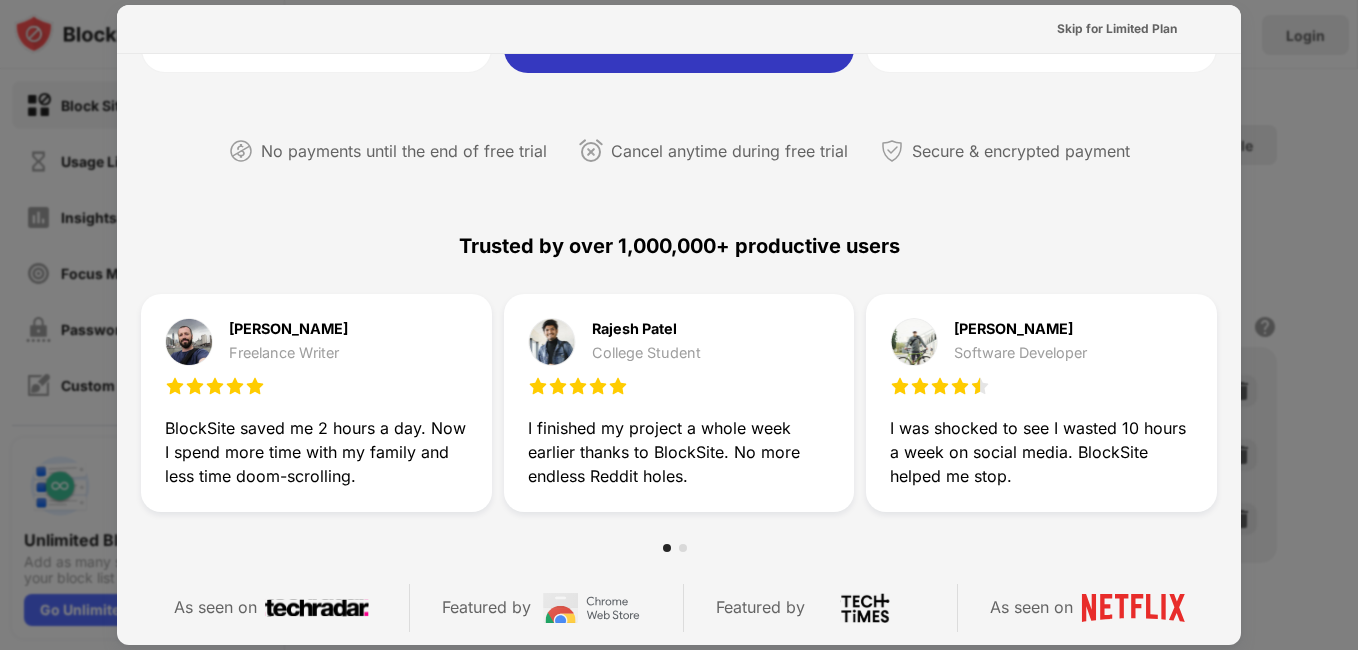 click on "Reclaim 1-Hour a Day for Less Than $5/Month Start with a Free Trial [DATE] – No Charges Until It's Over 1 month $ 99.99  /month Will be billed every month Try Free for 3 Days POPULAR ·   SAVE 96% 12 months $ 3.99  /month Will be charged $47.88 every 12 months Try Free for 7 Days Lifetime Access ₹4159.9  One-time payment No trial — no future payments, immediate access Get Lifetime Access No payments until the end of free trial Cancel anytime during free trial Secure & encrypted payment Trusted by over 1,000,000+ productive users [PERSON_NAME] Freelance Writer BlockSite saved me 2 hours a day. Now I spend more time with my family and less time doom-scrolling. [PERSON_NAME] College Student I finished my project a whole week earlier thanks to BlockSite. No more endless Reddit holes. [PERSON_NAME] Software Developer I was shocked to see I wasted 10 hours a week on social media. BlockSite helped me stop.   As seen on   Featured by   Featured by   As seen on Subscription FAQ
[EMAIL_ADDRESS][DOMAIN_NAME]" at bounding box center (679, 437) 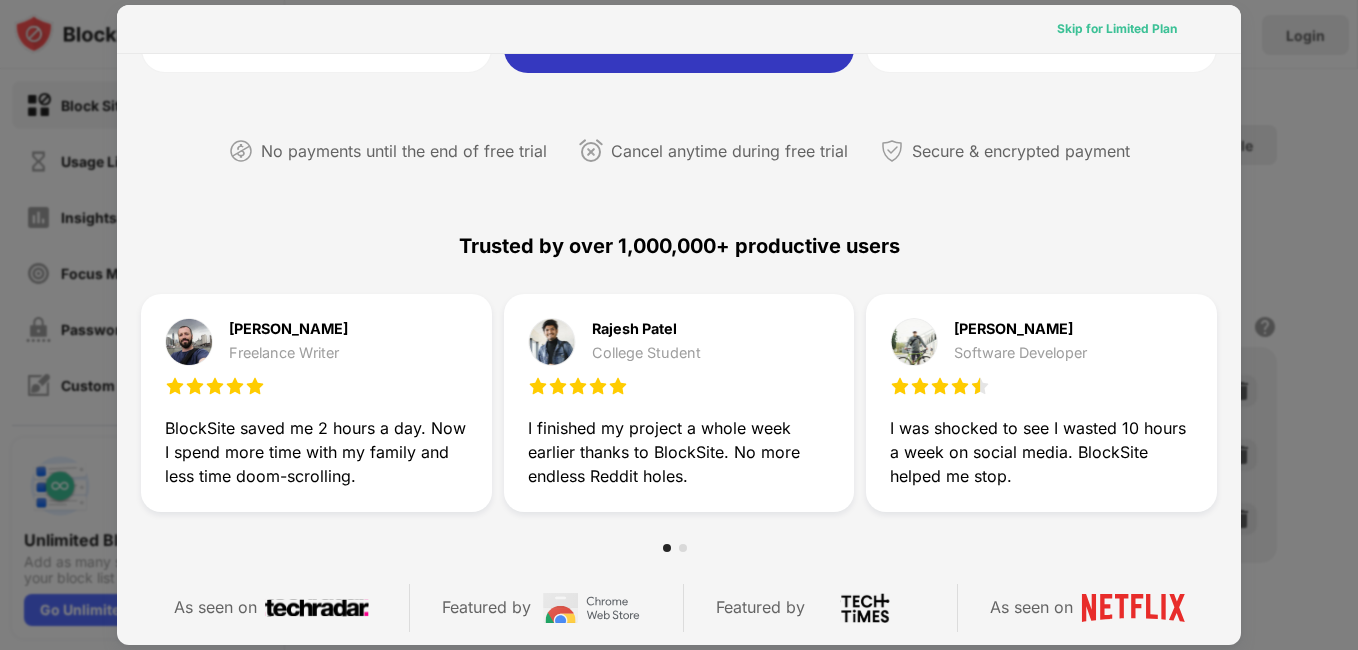 click on "Skip for Limited Plan" at bounding box center (1117, 29) 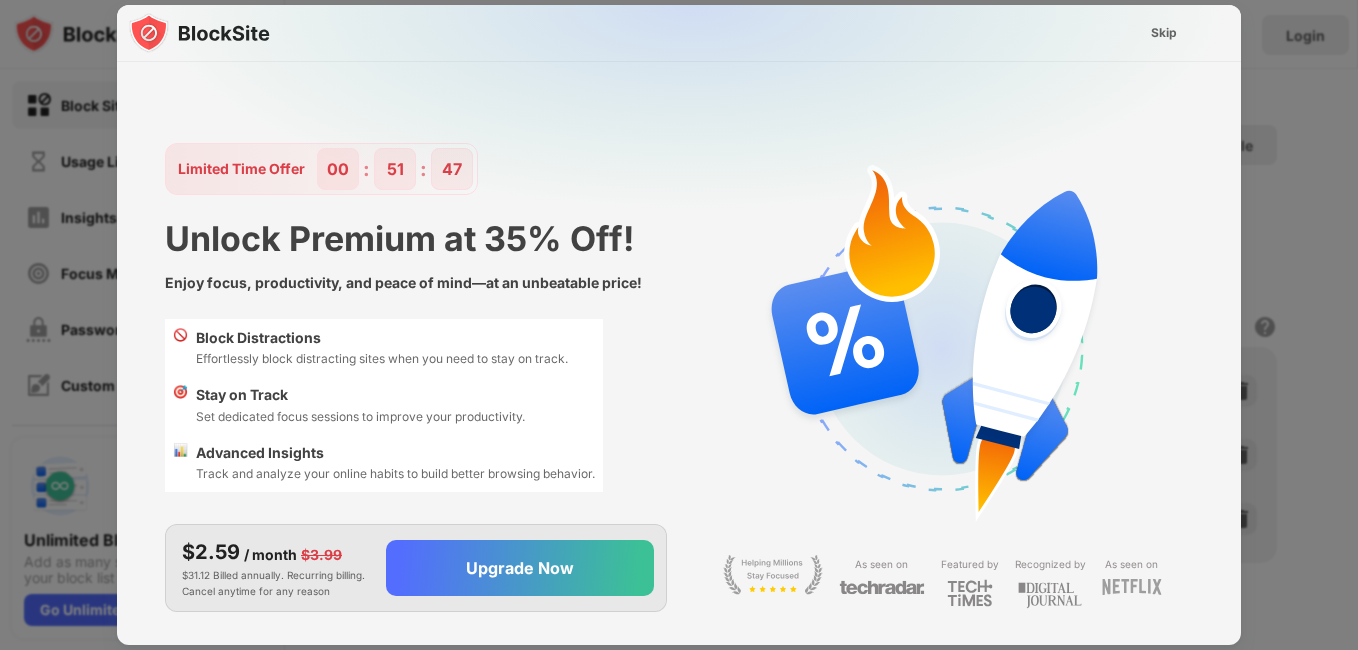 scroll, scrollTop: 0, scrollLeft: 0, axis: both 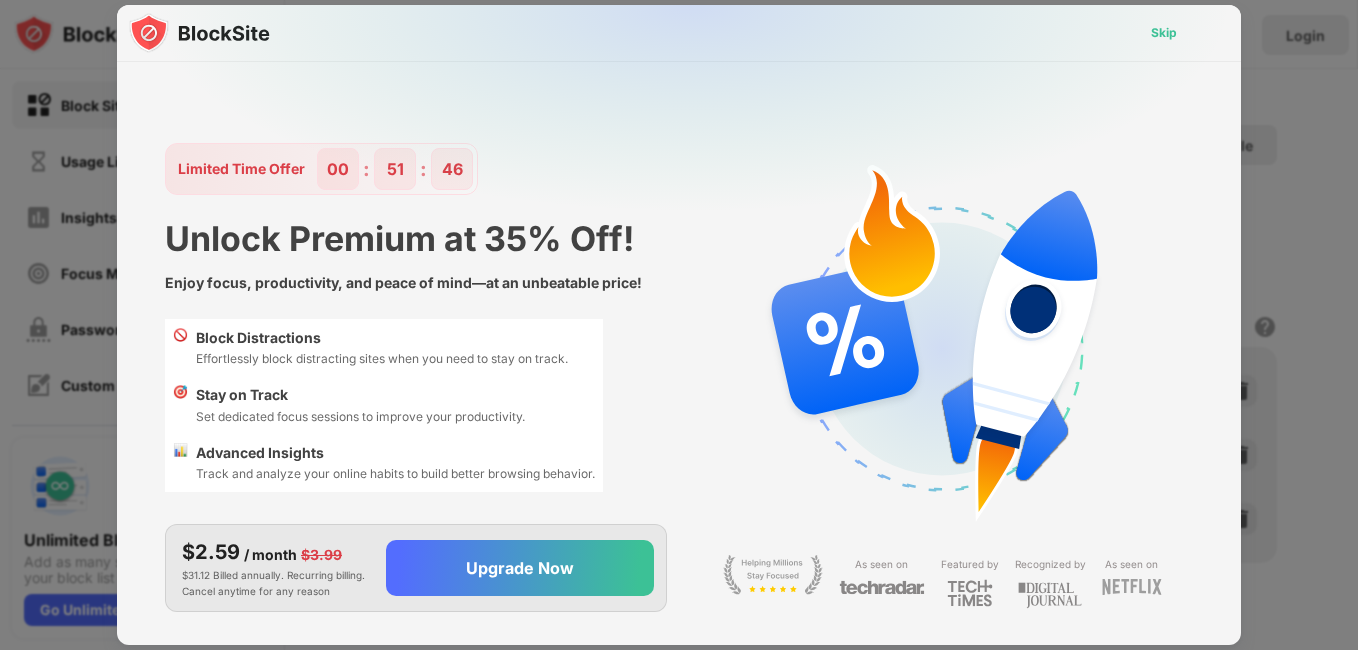 click on "Skip" at bounding box center [1164, 33] 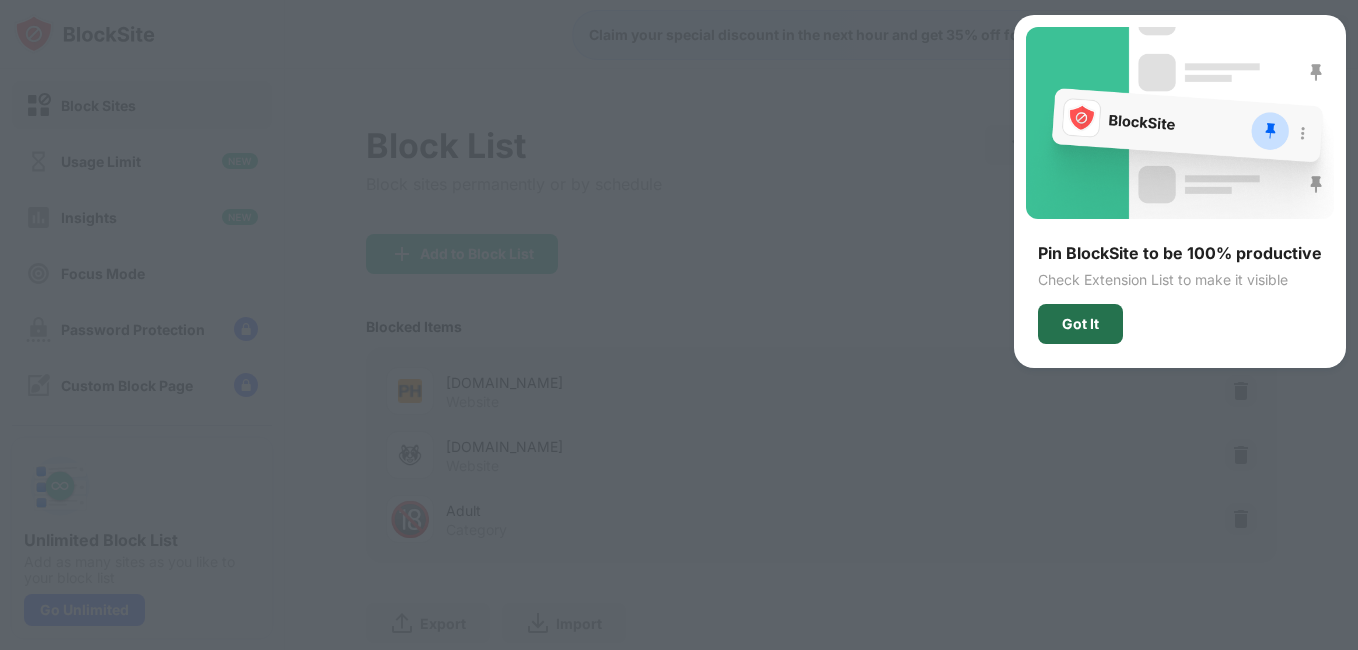 click on "Got It" at bounding box center (1080, 324) 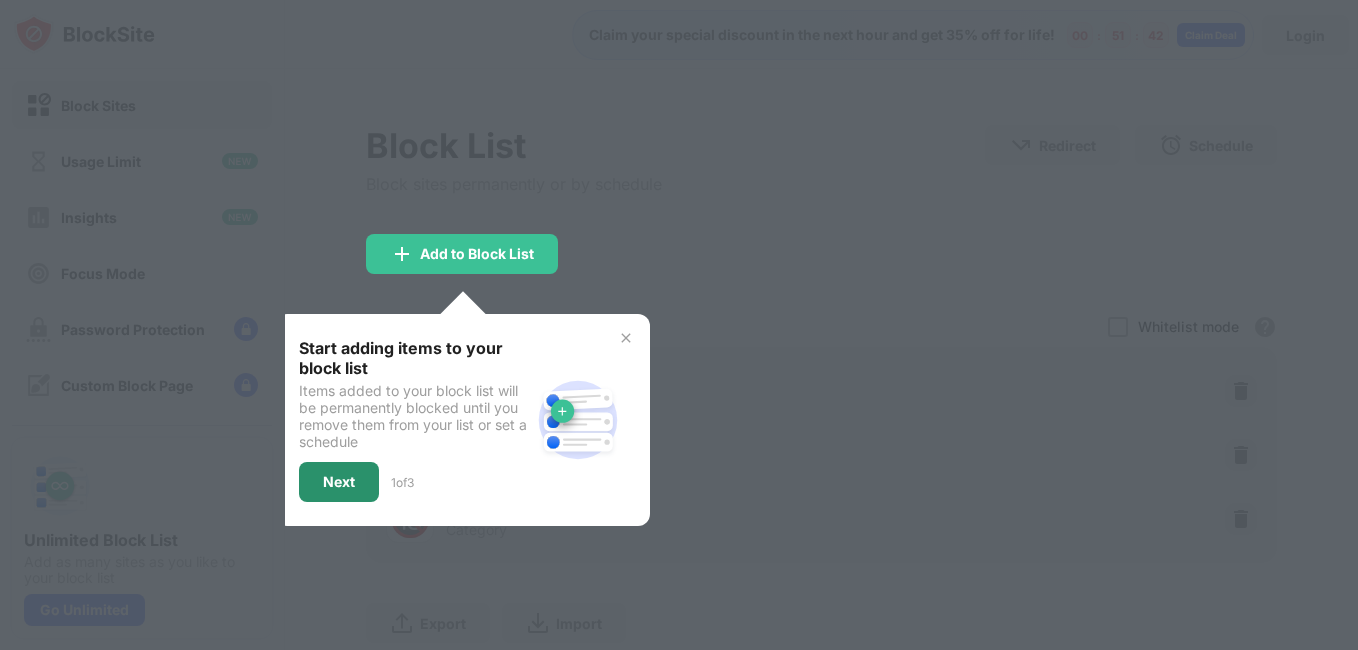 click on "Next" at bounding box center (339, 482) 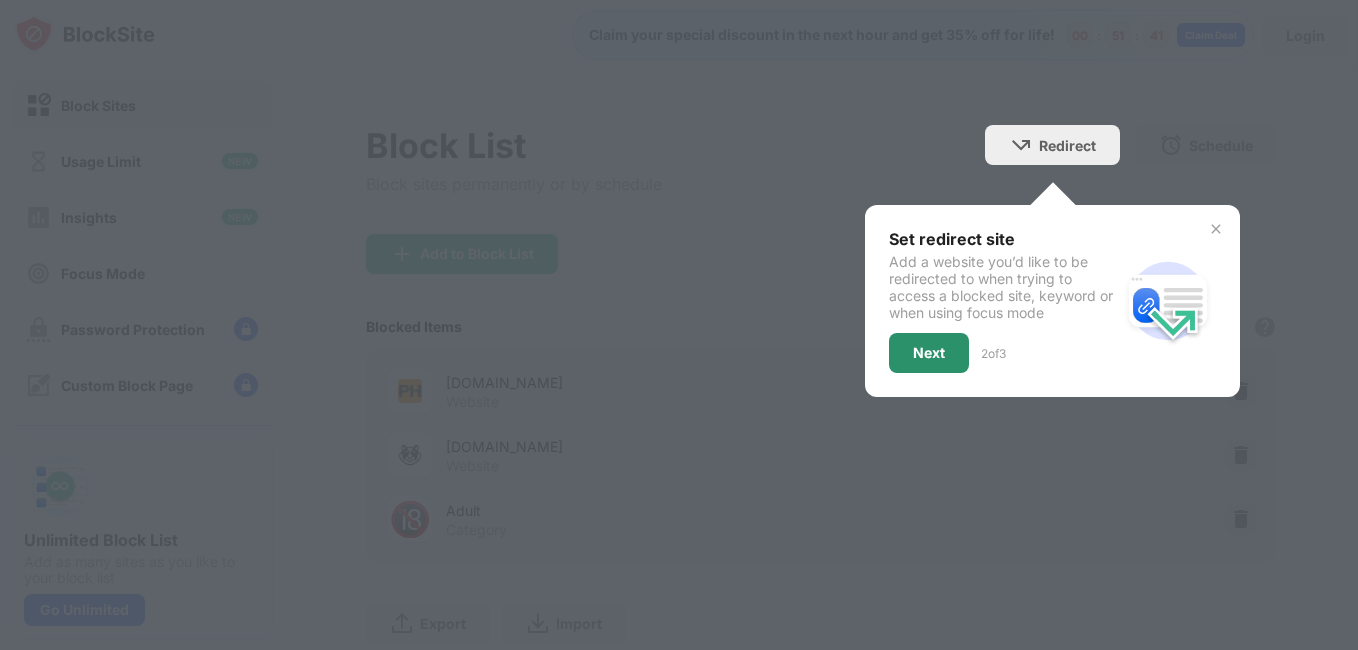 click on "Next" at bounding box center (929, 353) 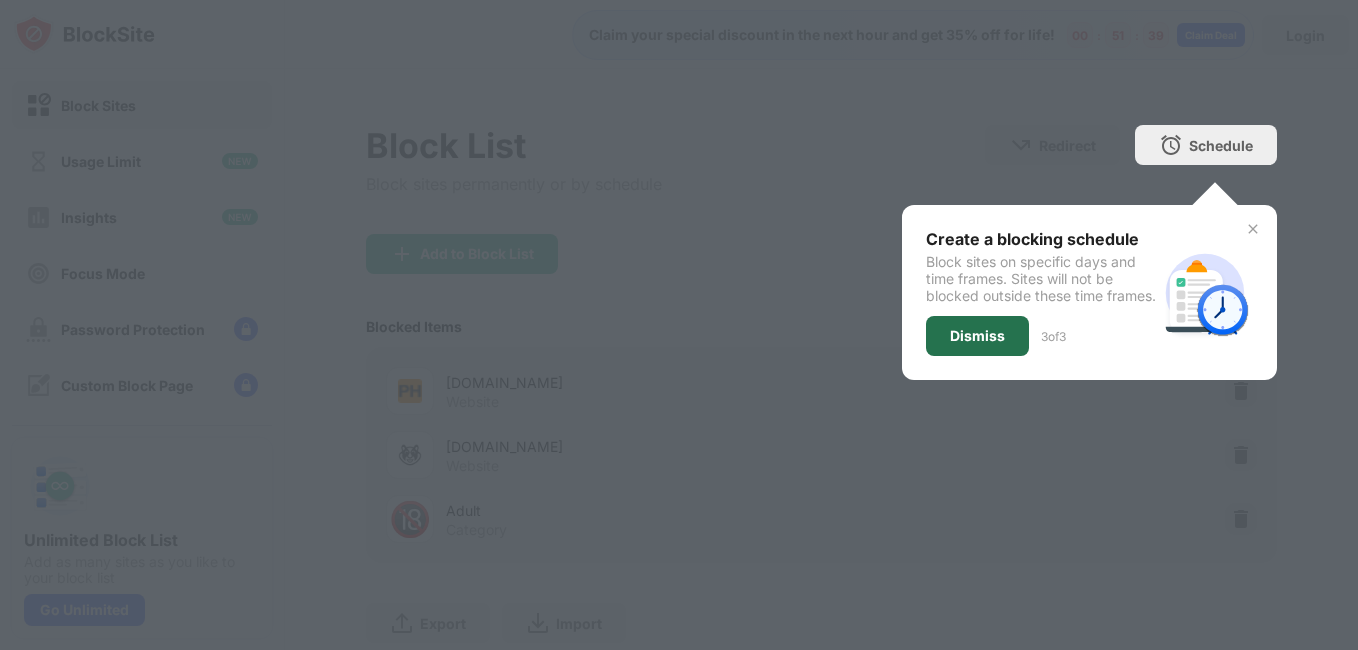click on "Dismiss" at bounding box center (977, 336) 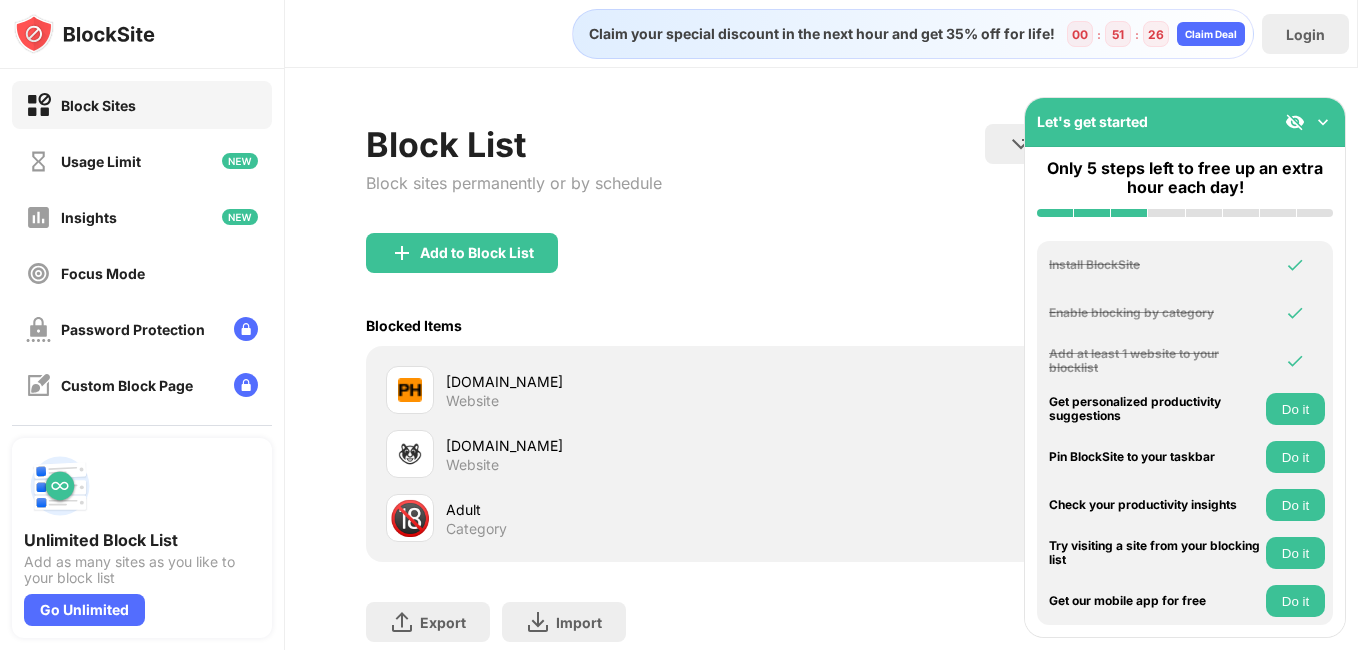 scroll, scrollTop: 0, scrollLeft: 0, axis: both 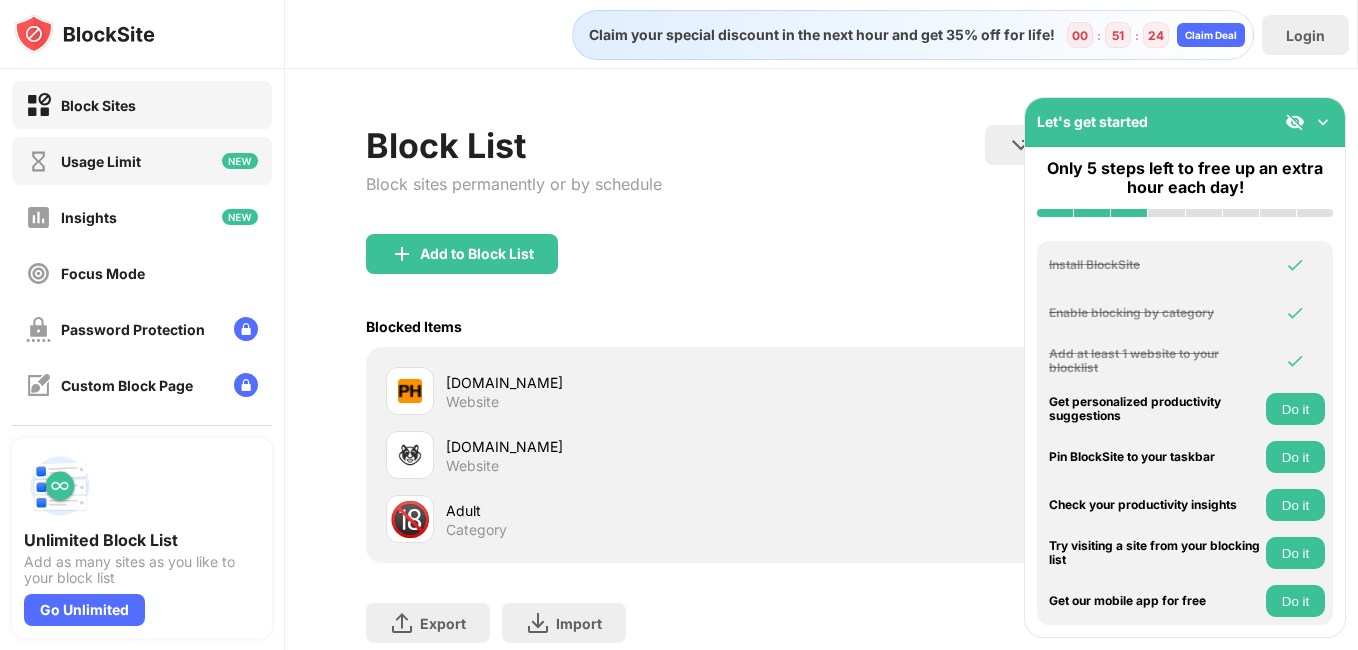click on "Usage Limit" at bounding box center (142, 161) 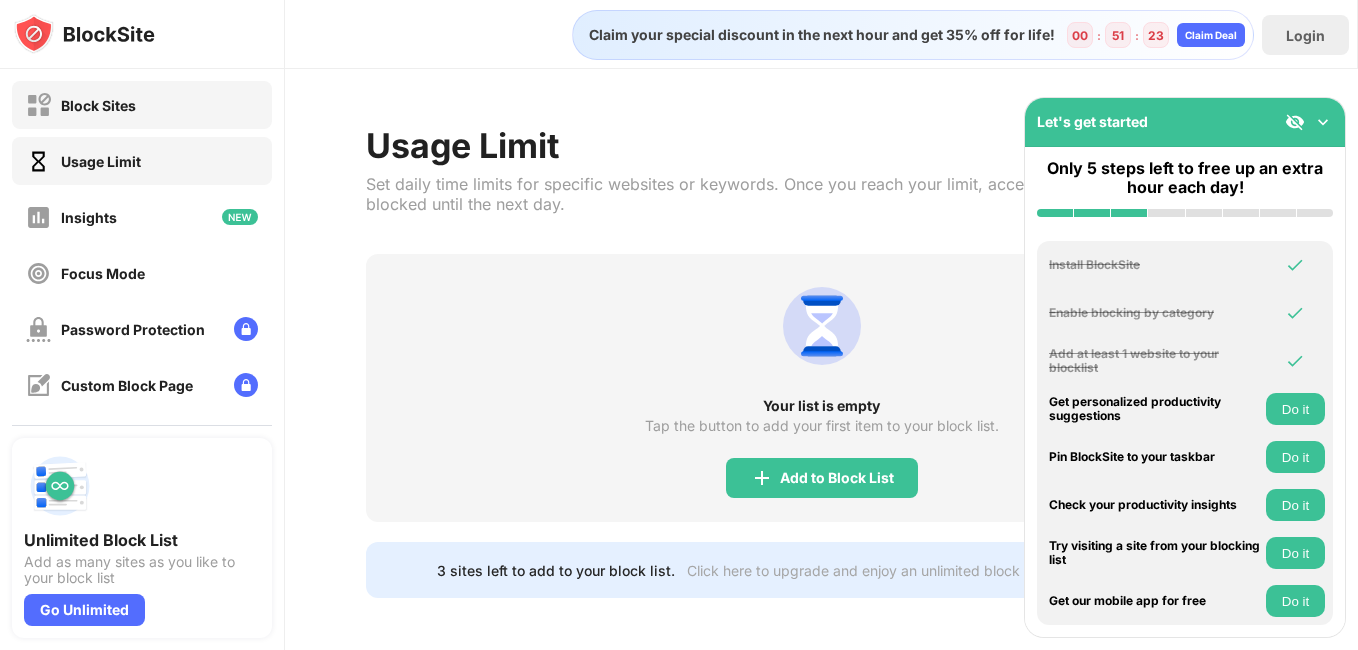 click on "Block Sites" at bounding box center [142, 105] 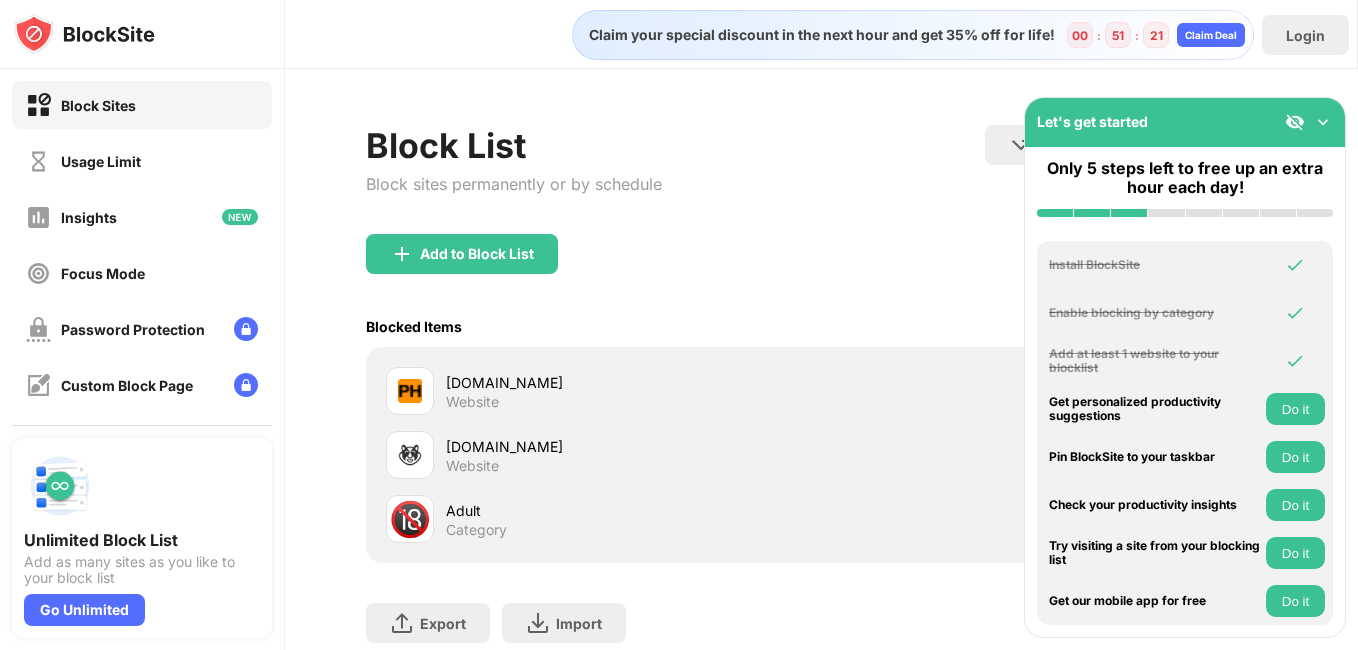 click at bounding box center (1323, 122) 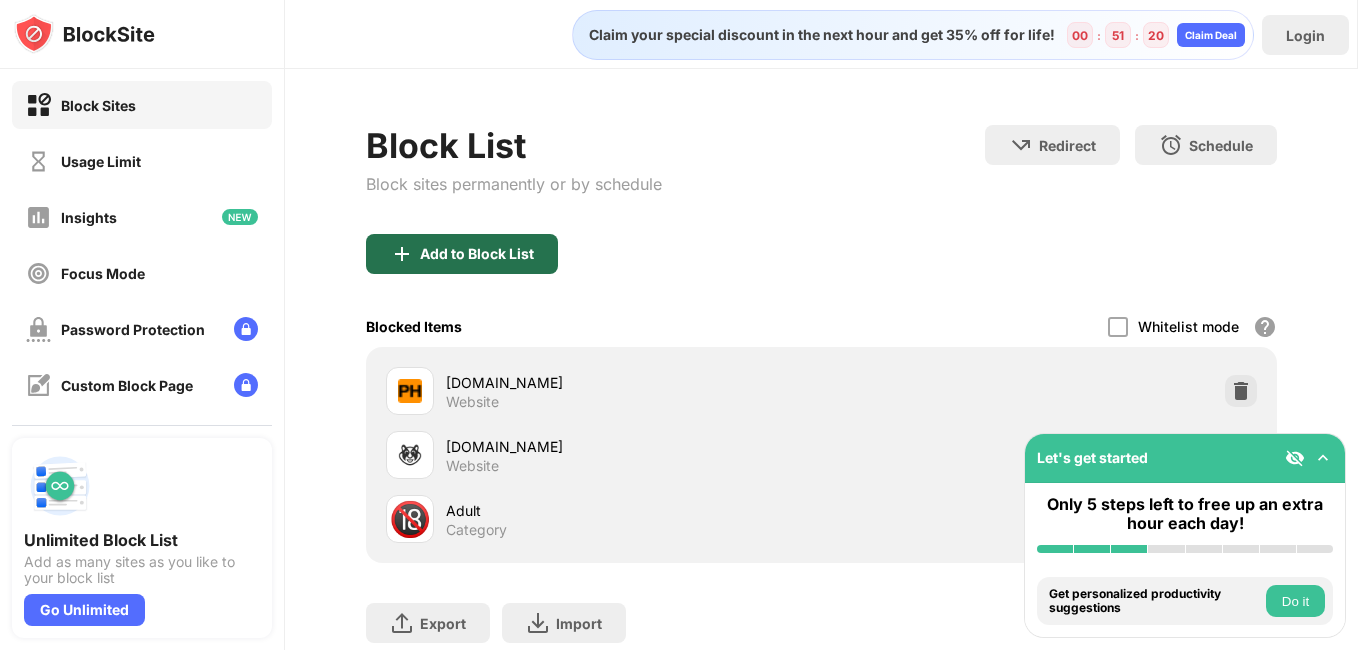 click on "Add to Block List" at bounding box center [477, 254] 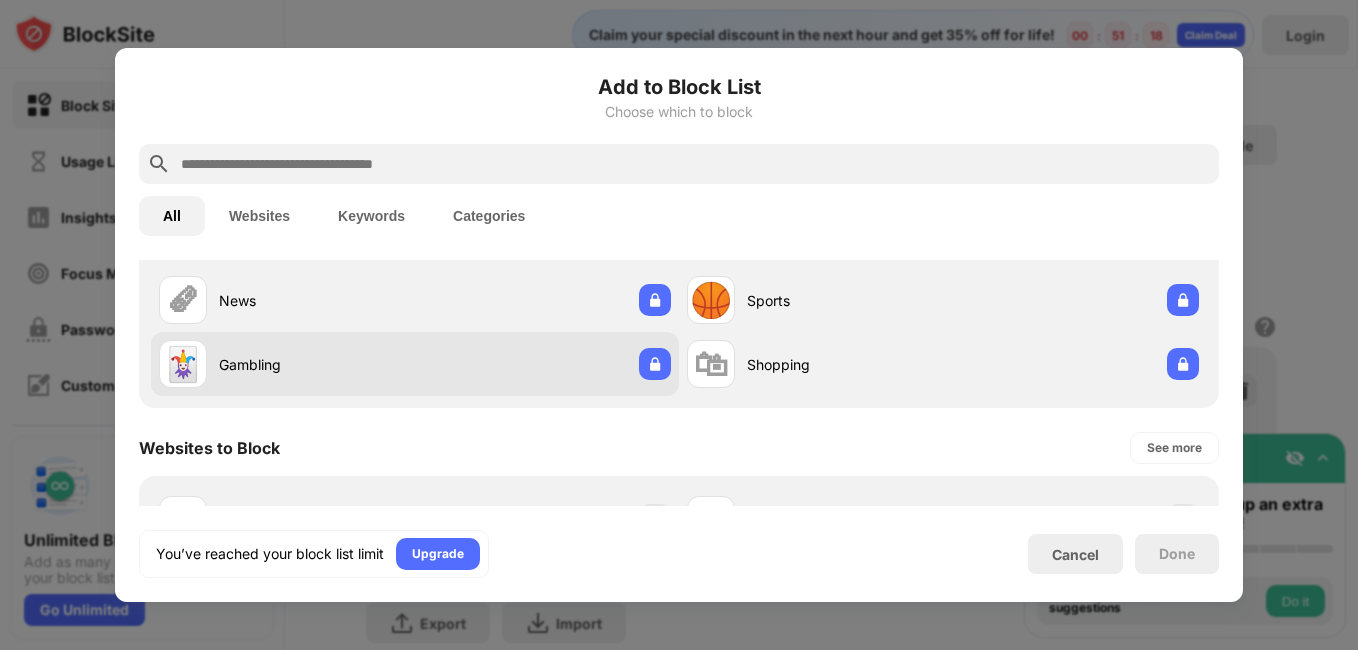 scroll, scrollTop: 0, scrollLeft: 0, axis: both 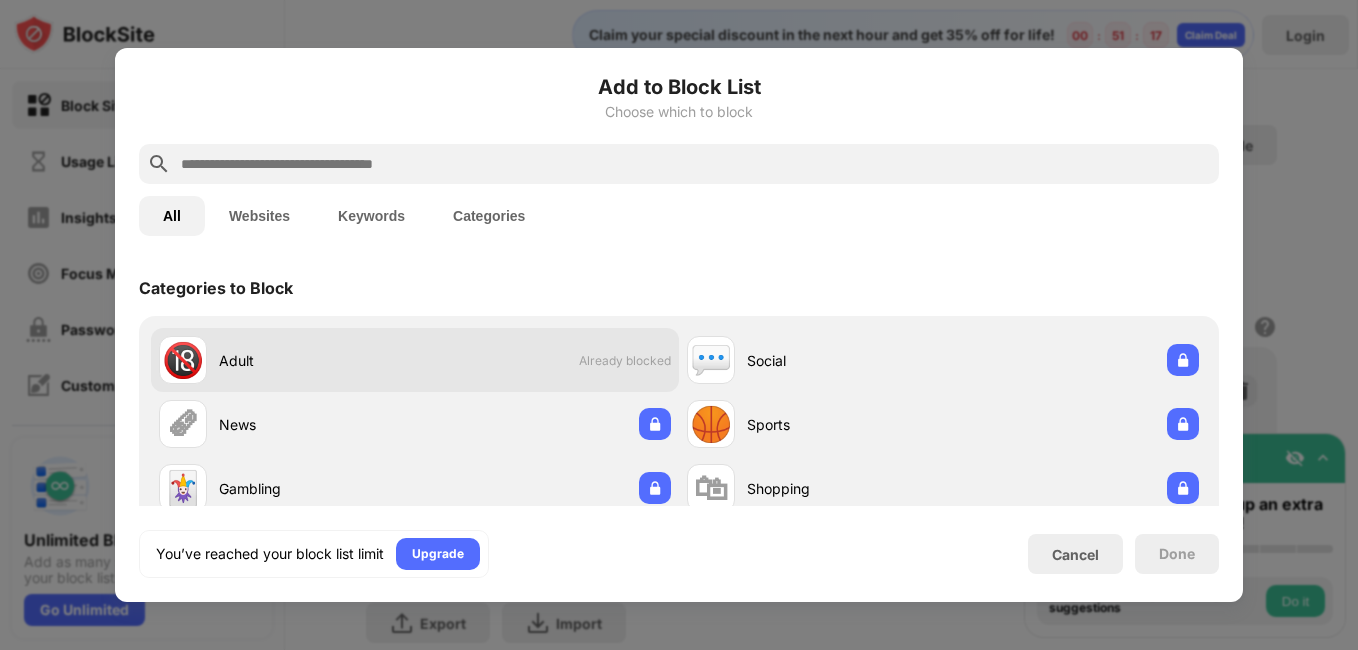click on "🔞 Adult" at bounding box center (287, 360) 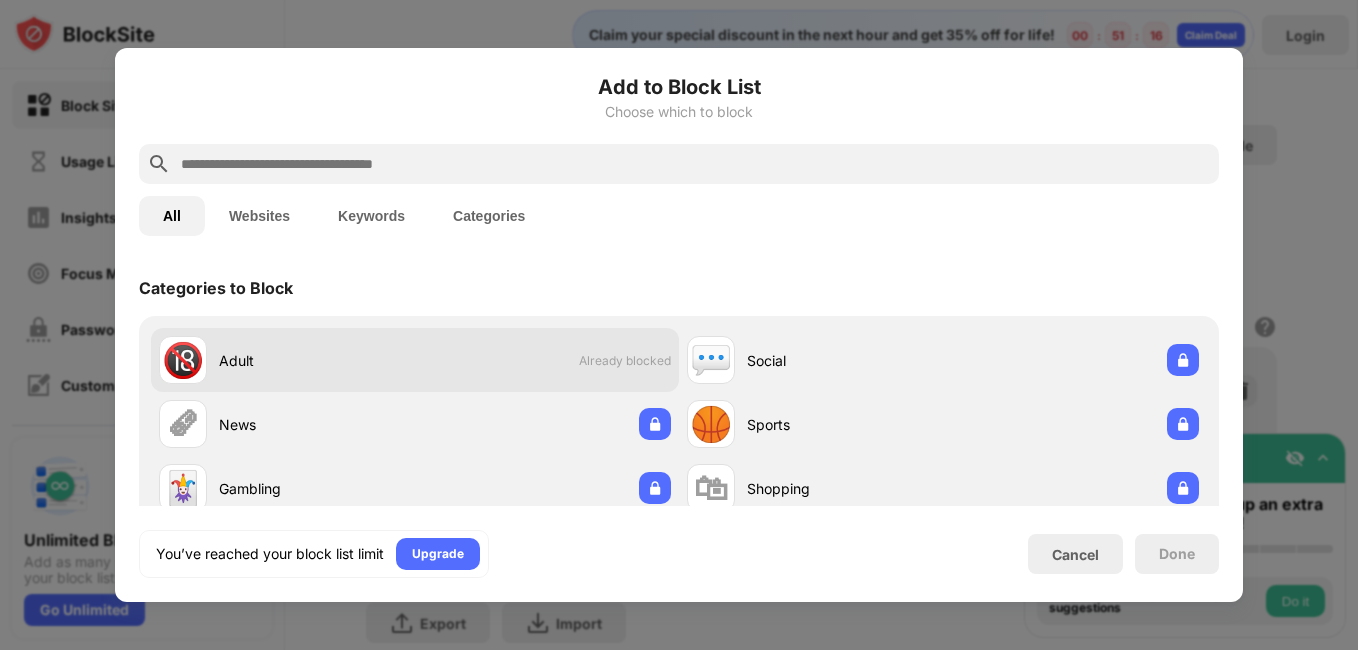 click on "🔞 Adult Already blocked" at bounding box center (415, 360) 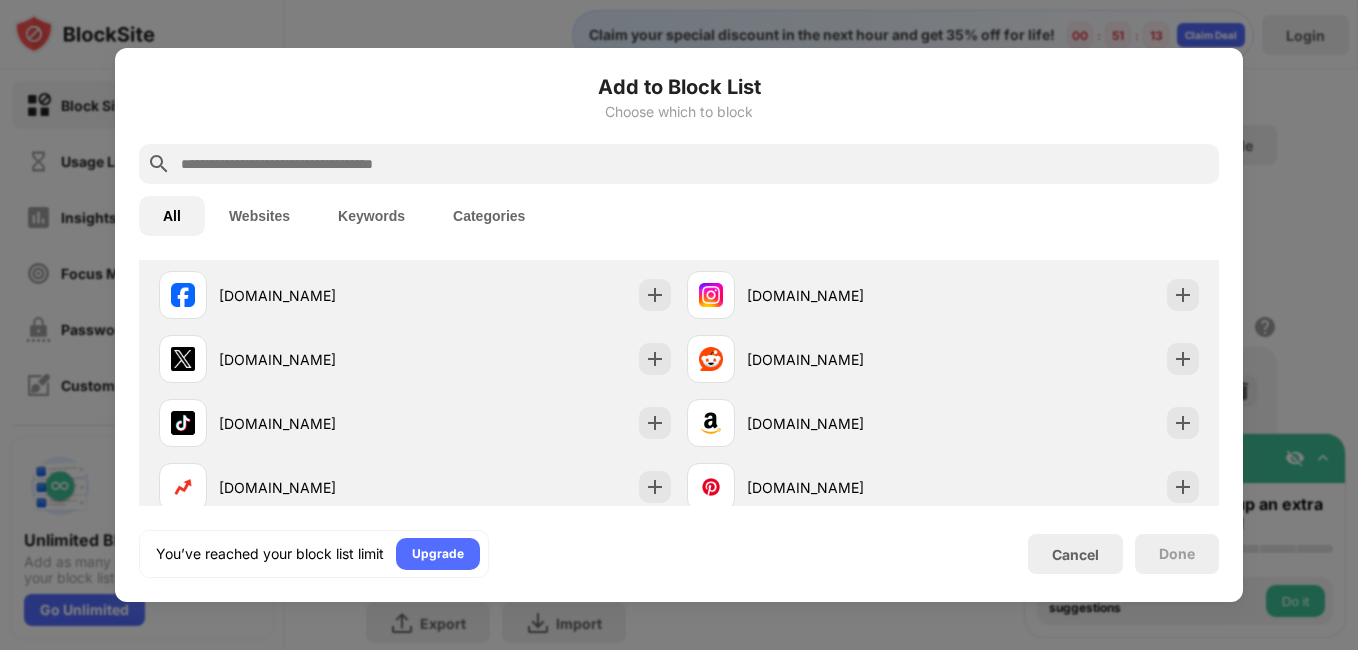 scroll, scrollTop: 400, scrollLeft: 0, axis: vertical 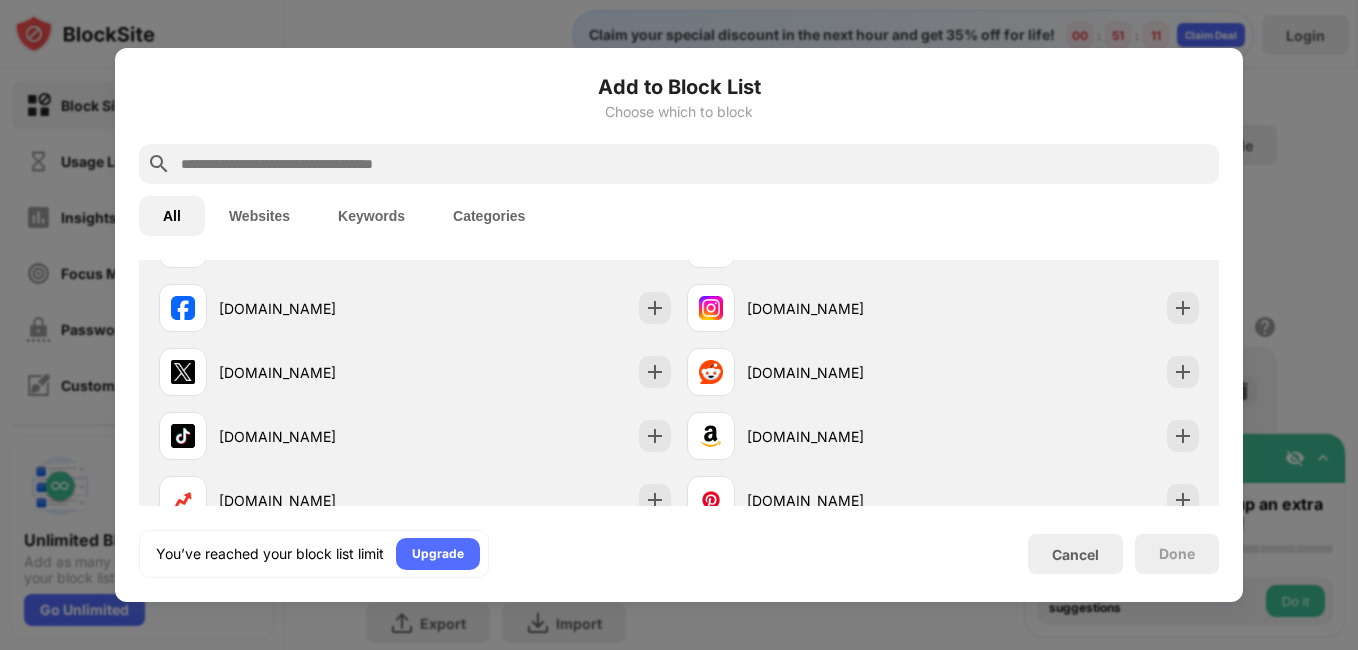 click on "Cancel" at bounding box center [1075, 554] 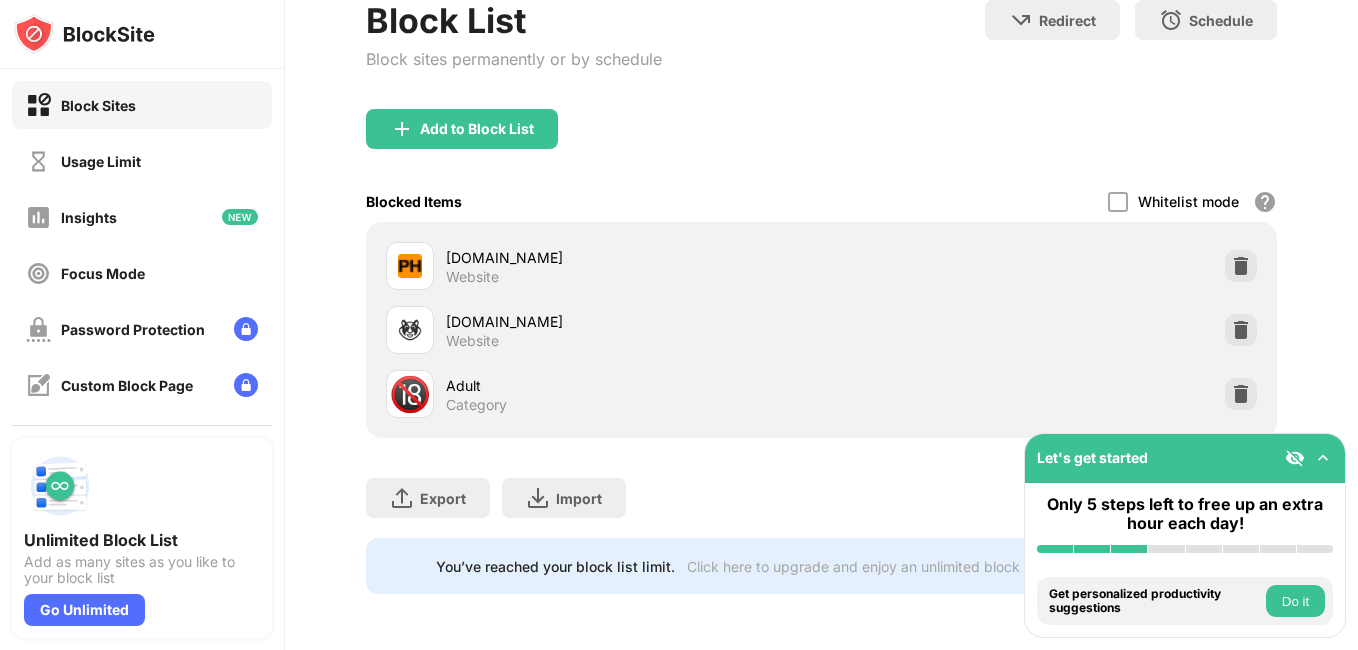 scroll, scrollTop: 140, scrollLeft: 0, axis: vertical 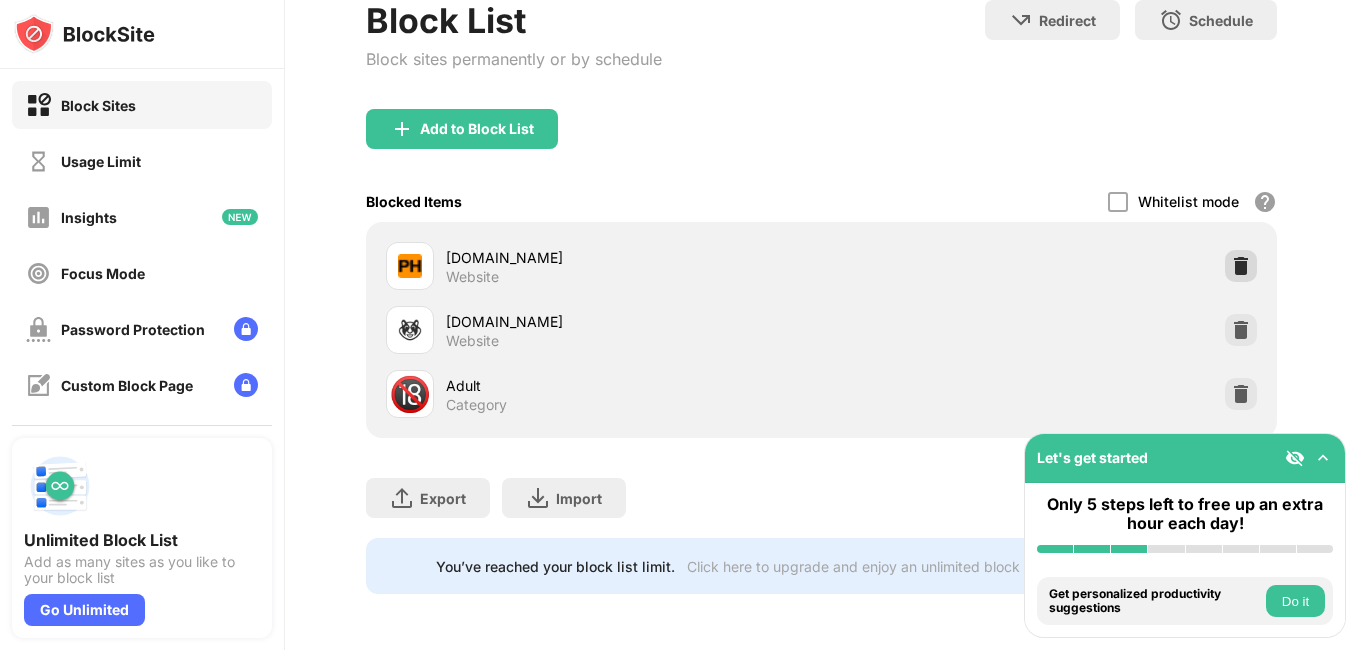 click at bounding box center (1241, 266) 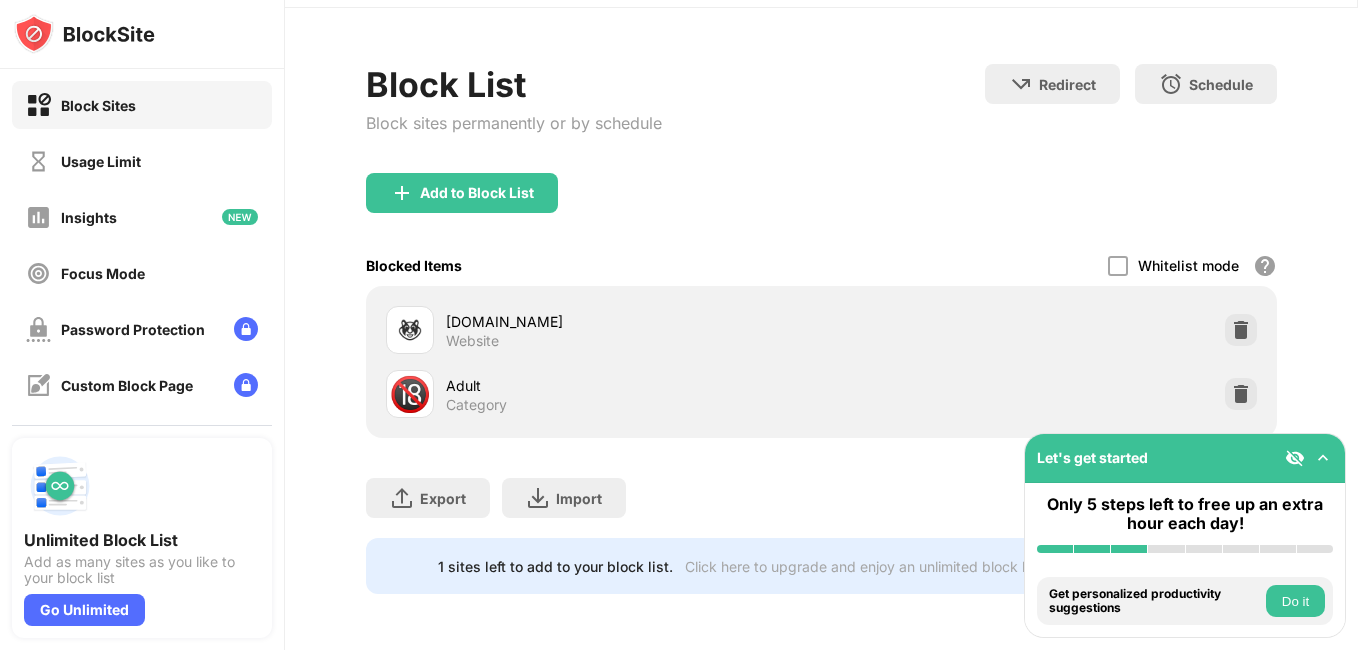 scroll, scrollTop: 76, scrollLeft: 0, axis: vertical 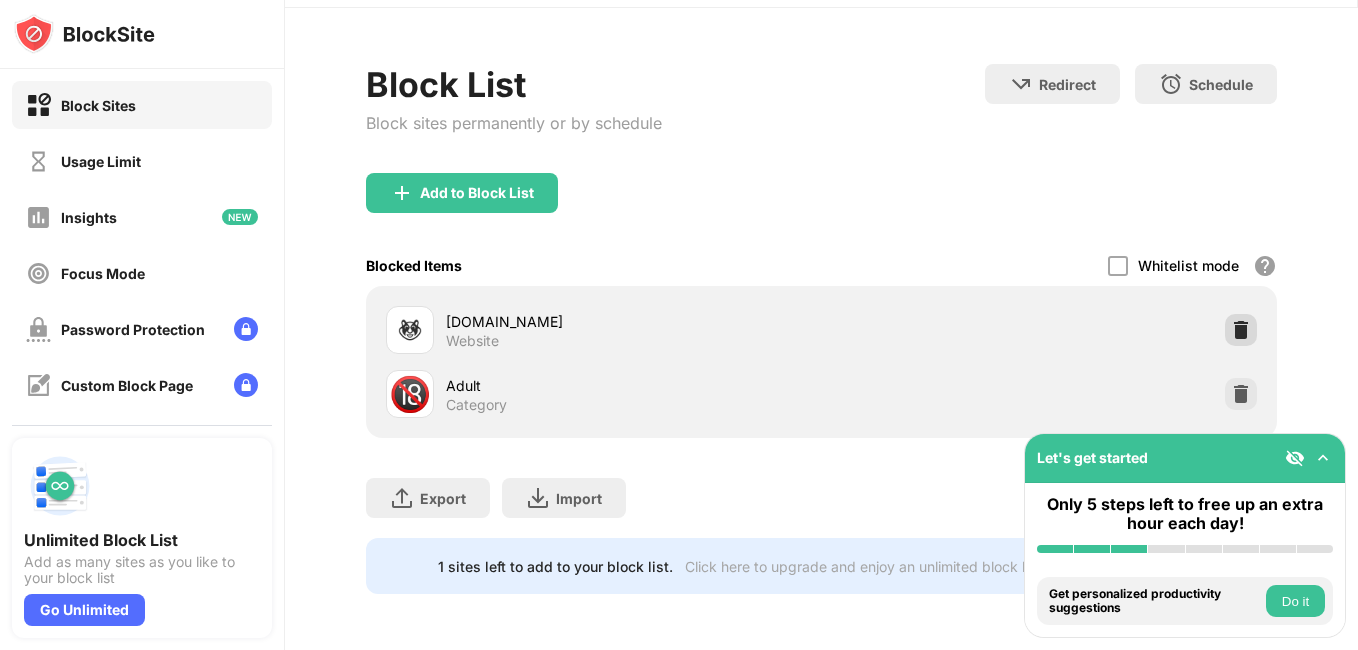 click at bounding box center [1241, 330] 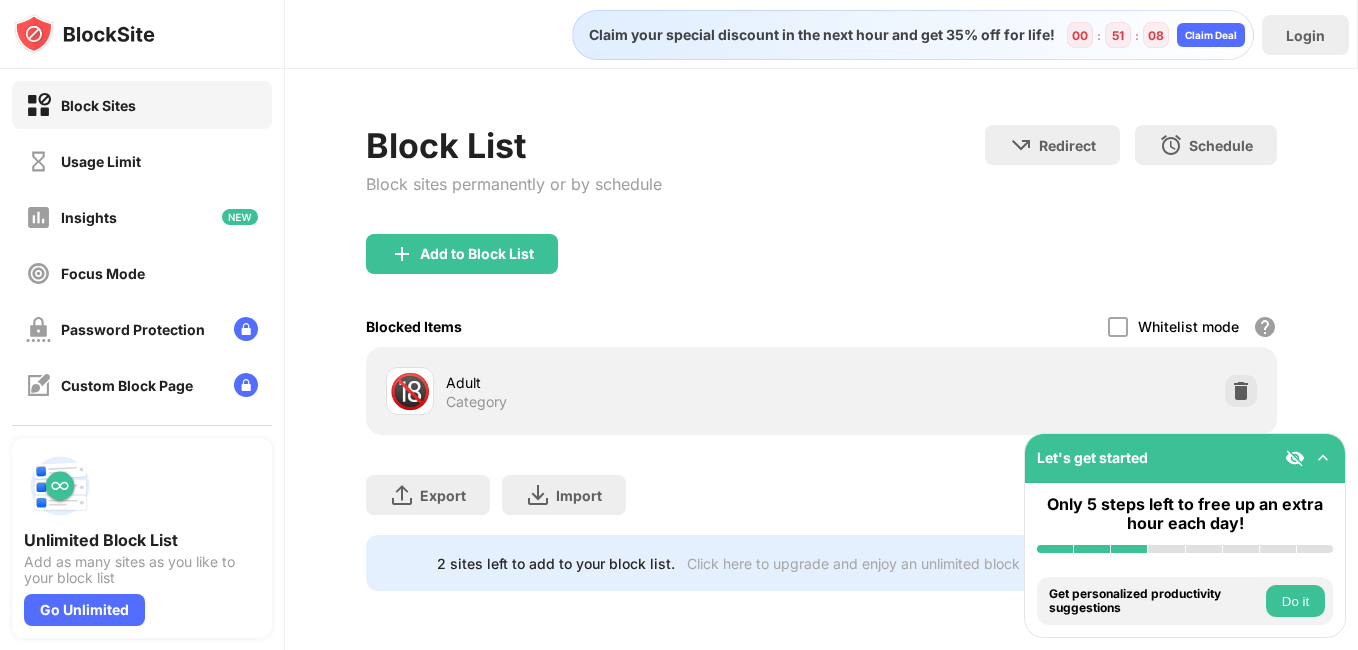 scroll, scrollTop: 0, scrollLeft: 0, axis: both 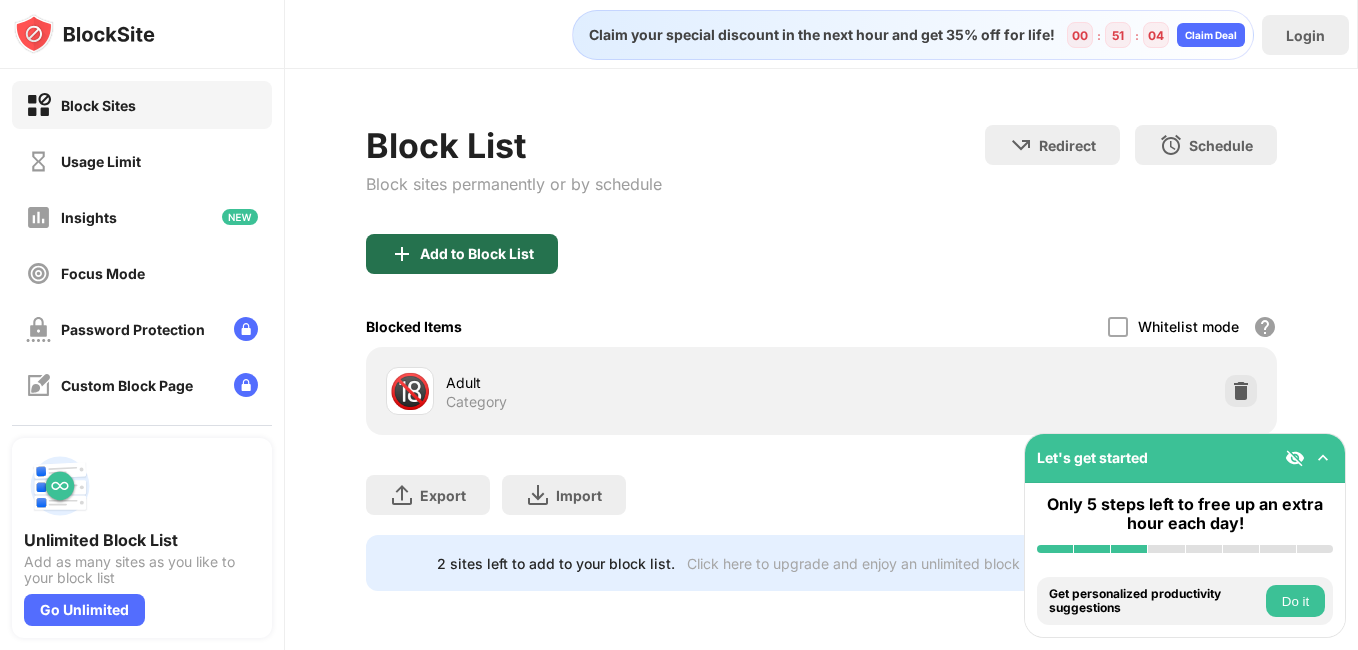 click on "Add to Block List" at bounding box center (462, 254) 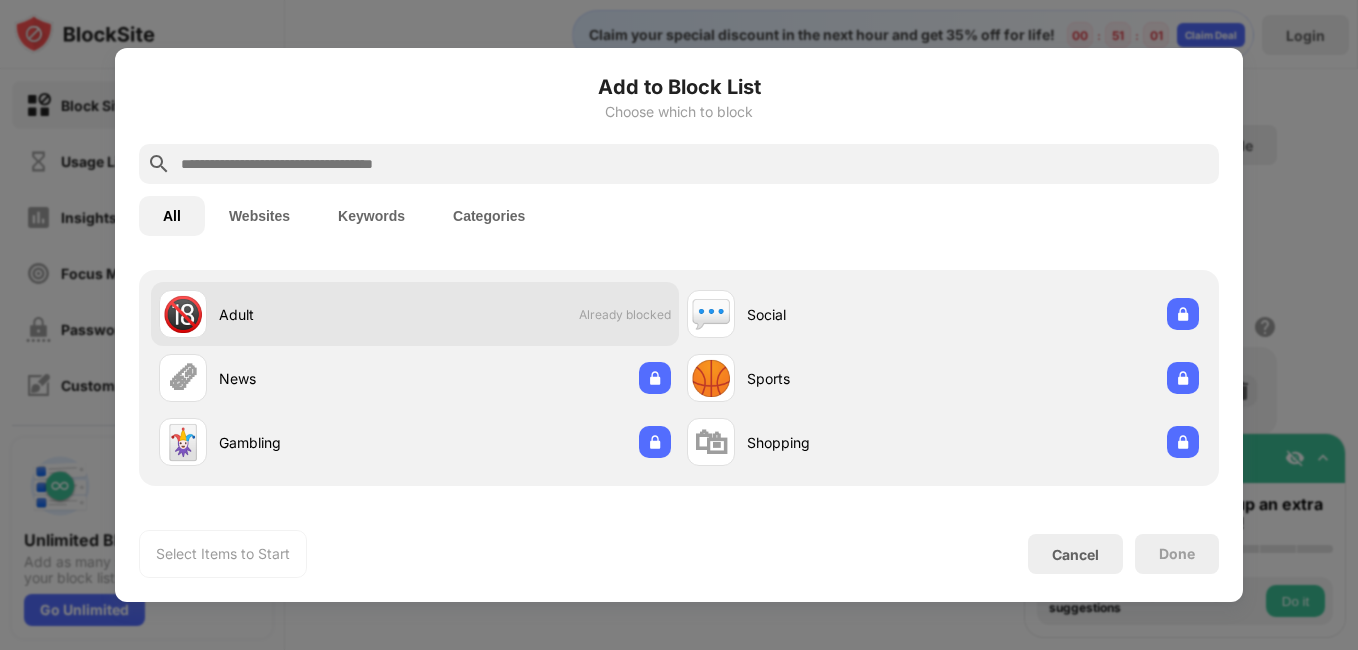 scroll, scrollTop: 0, scrollLeft: 0, axis: both 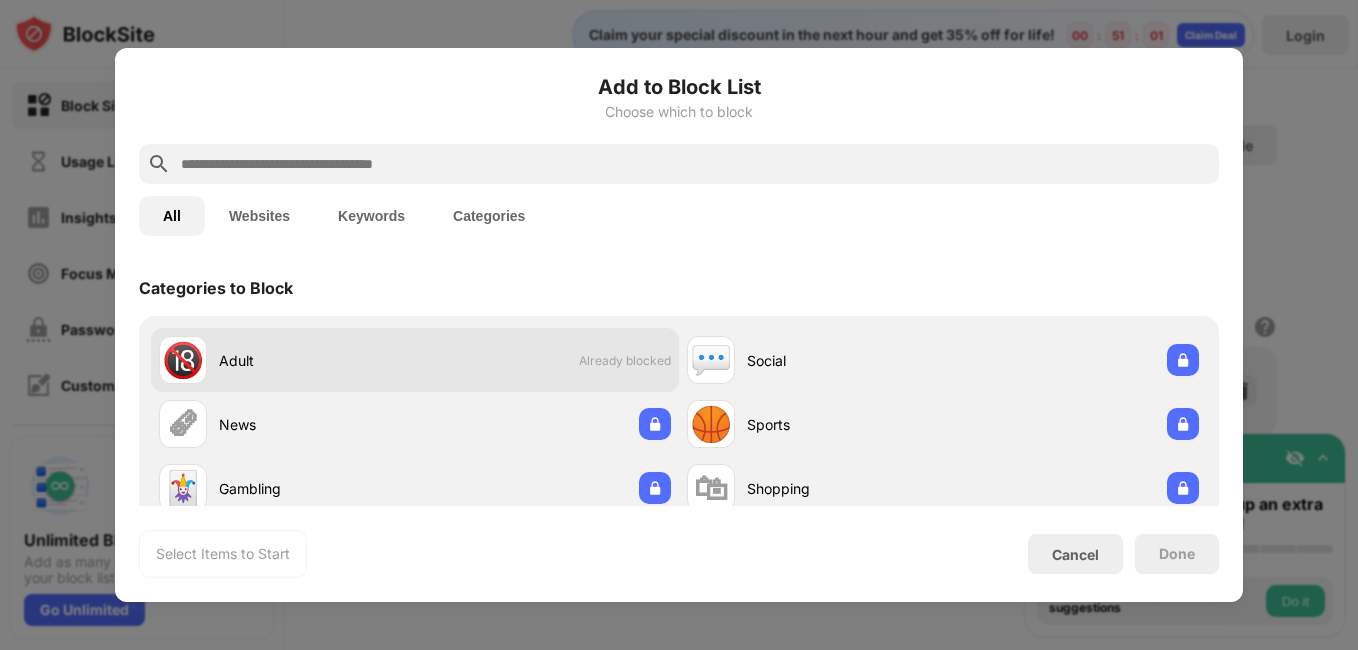 click on "🔞 Adult Already blocked" at bounding box center (415, 360) 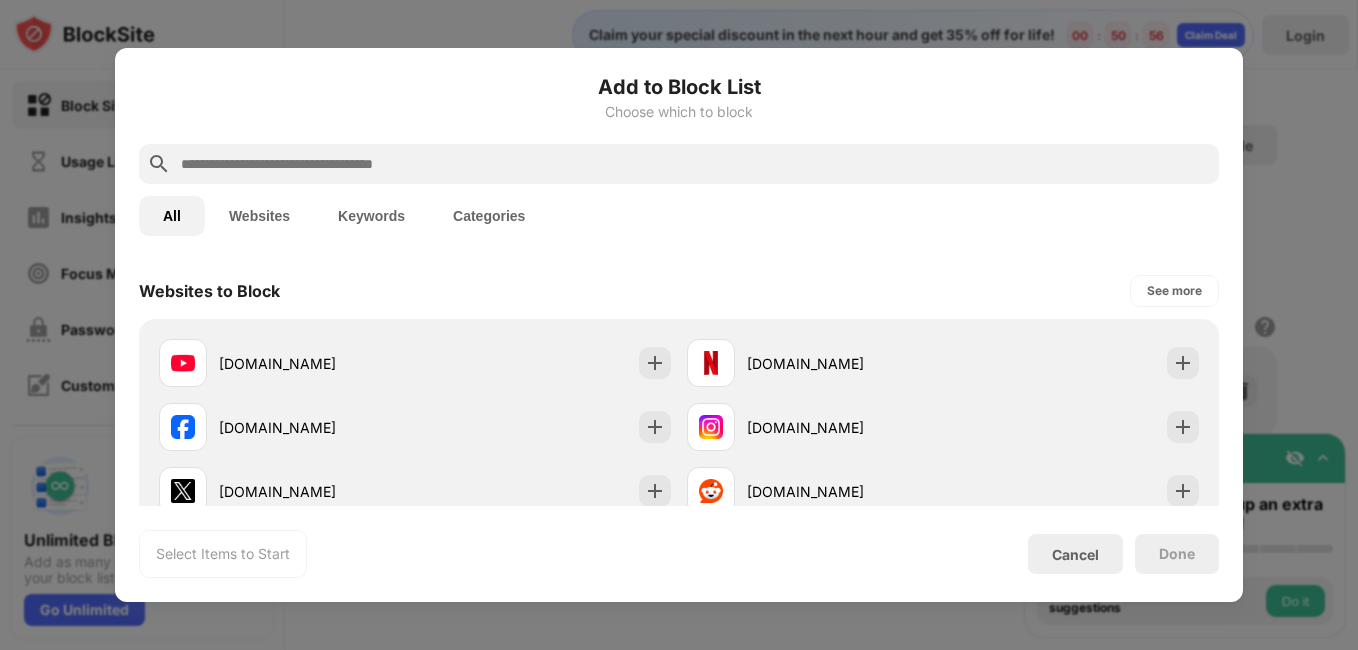 scroll, scrollTop: 238, scrollLeft: 0, axis: vertical 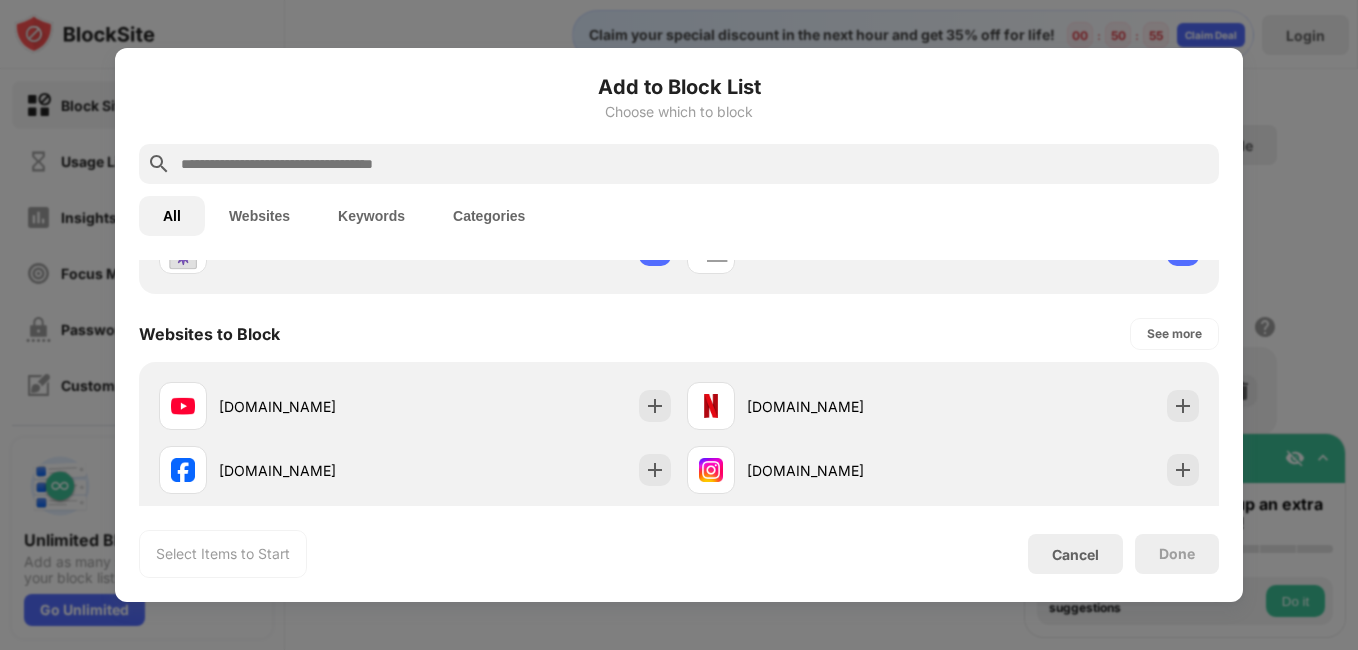 click on "Websites" at bounding box center [259, 216] 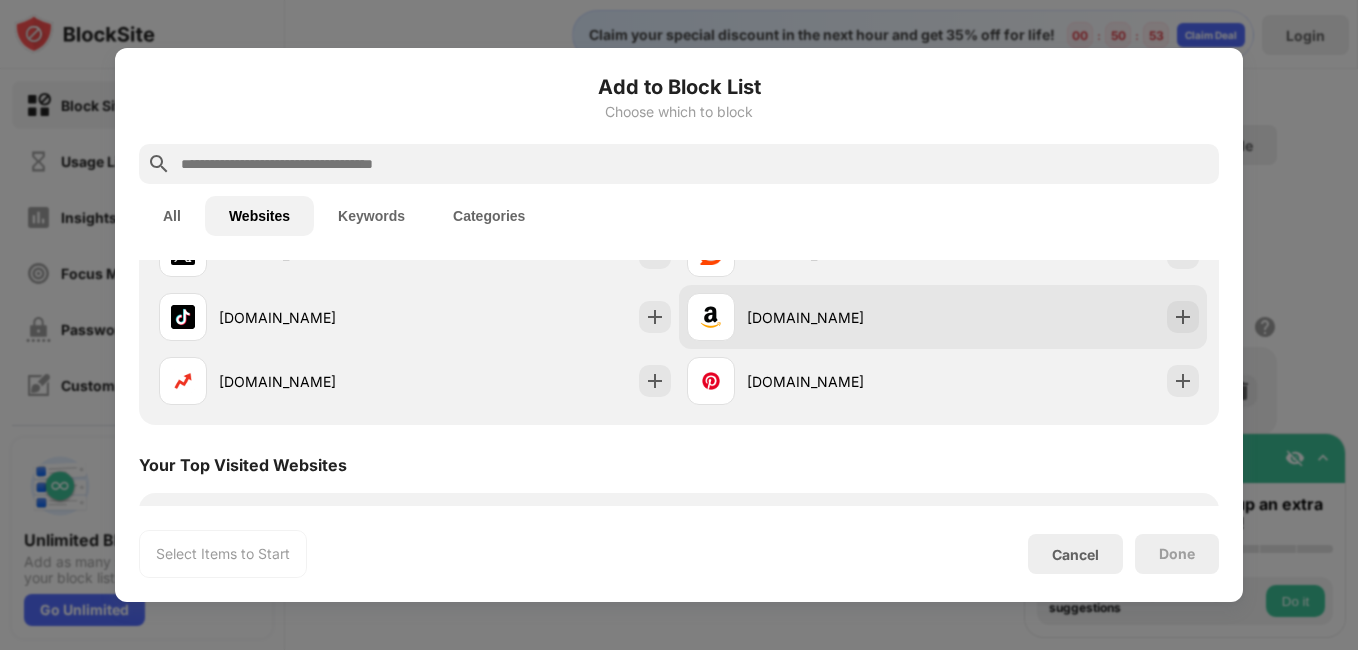 scroll, scrollTop: 200, scrollLeft: 0, axis: vertical 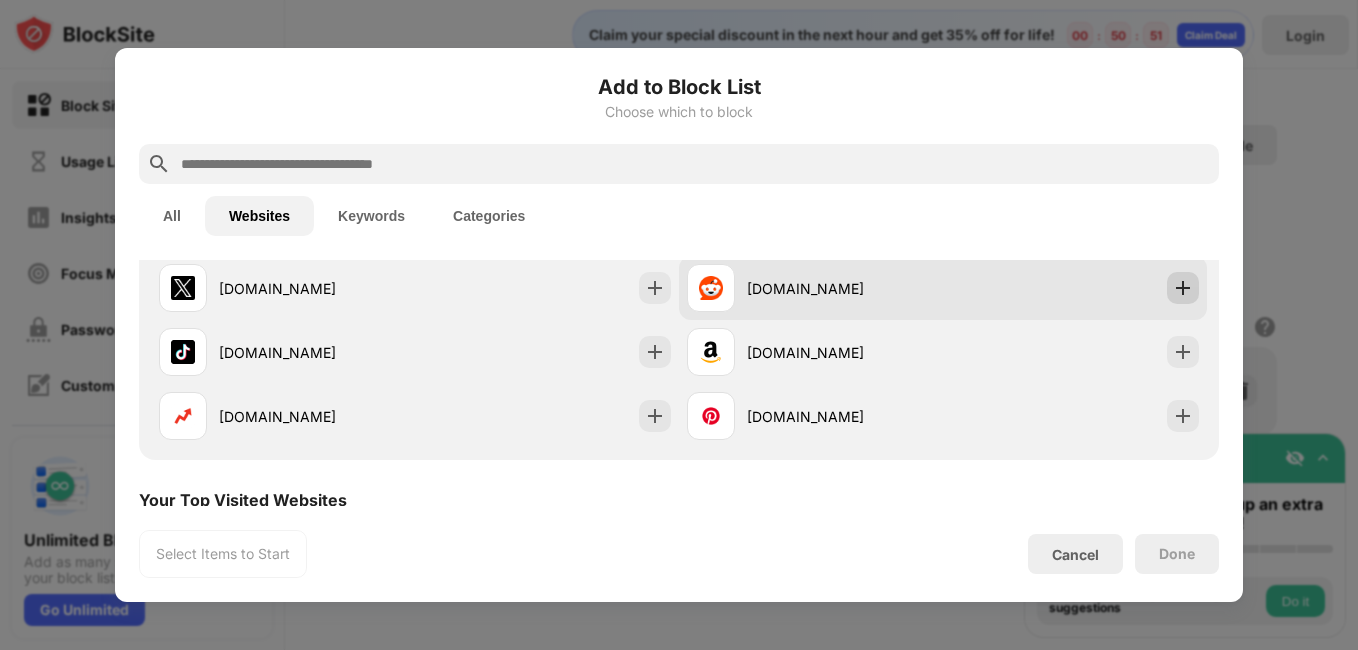 click at bounding box center [1183, 288] 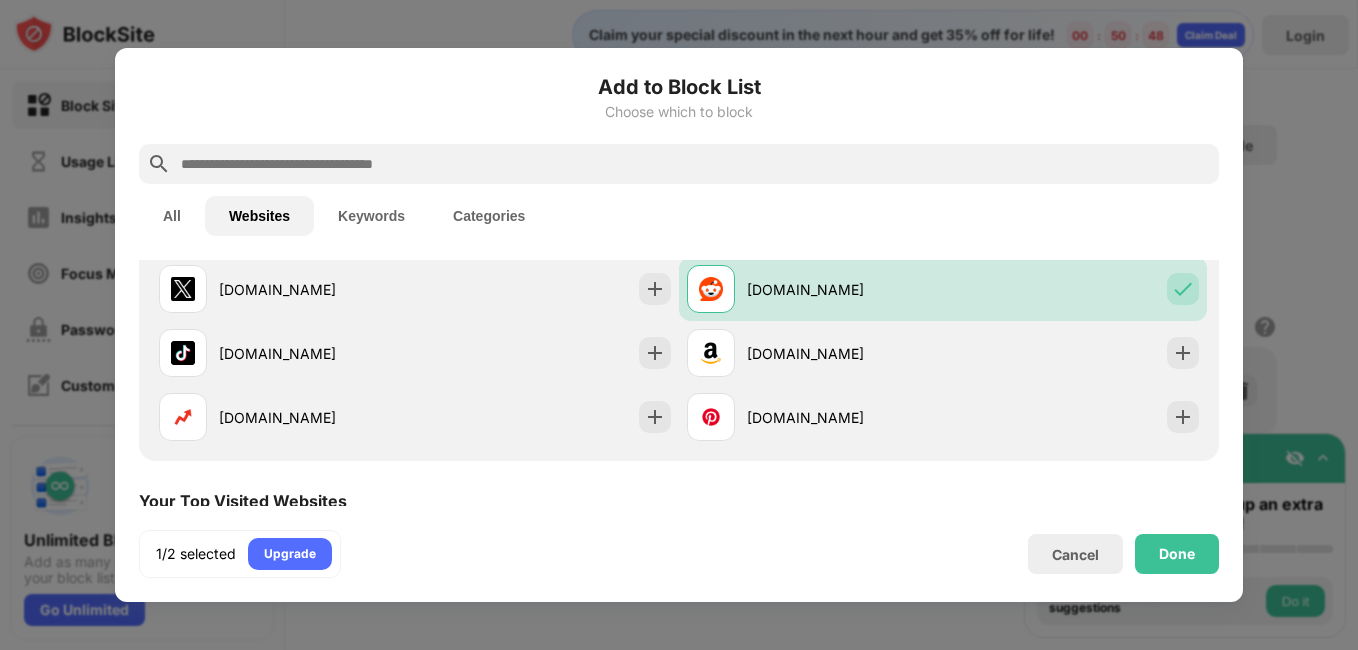 scroll, scrollTop: 200, scrollLeft: 0, axis: vertical 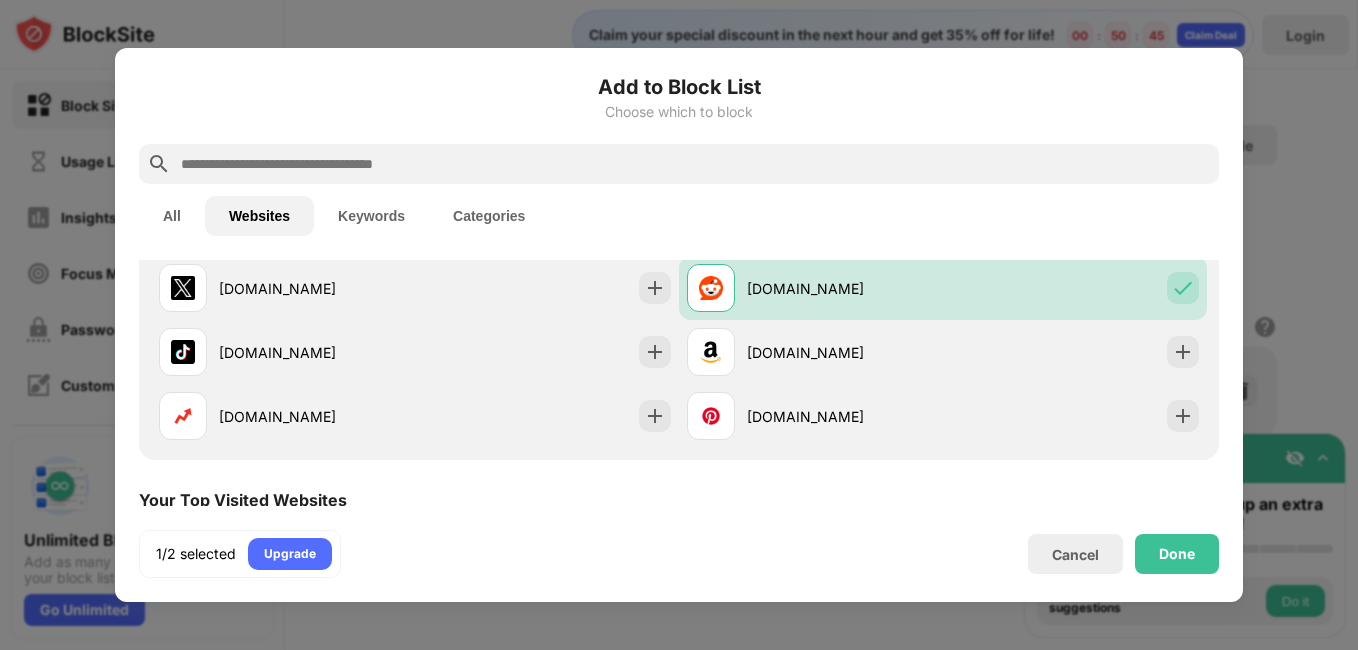 click on "Keywords" at bounding box center (371, 216) 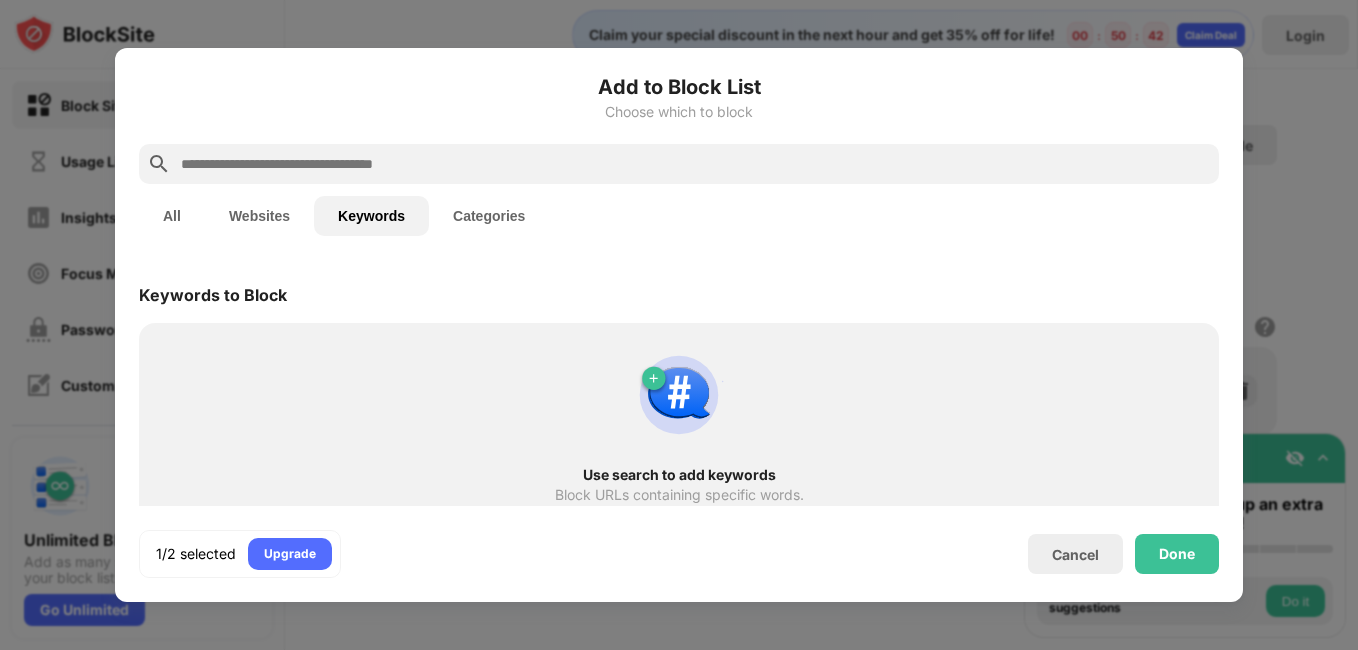 scroll, scrollTop: 0, scrollLeft: 0, axis: both 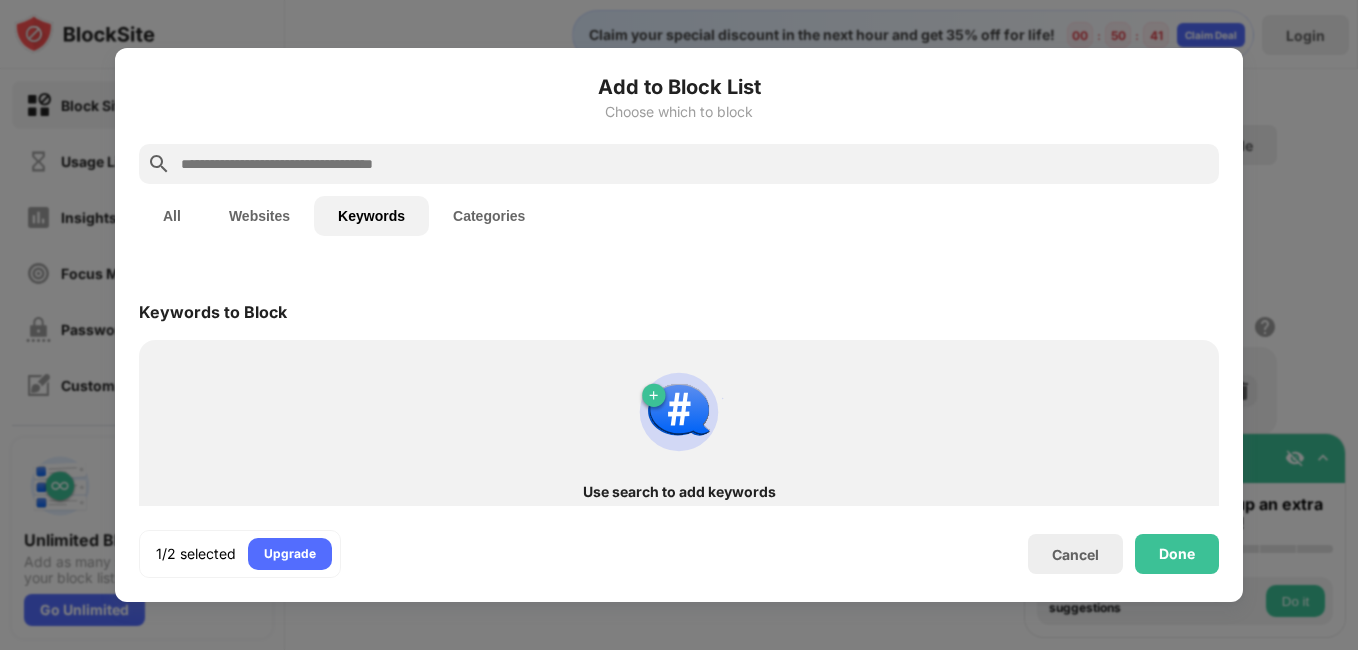 click at bounding box center [679, 412] 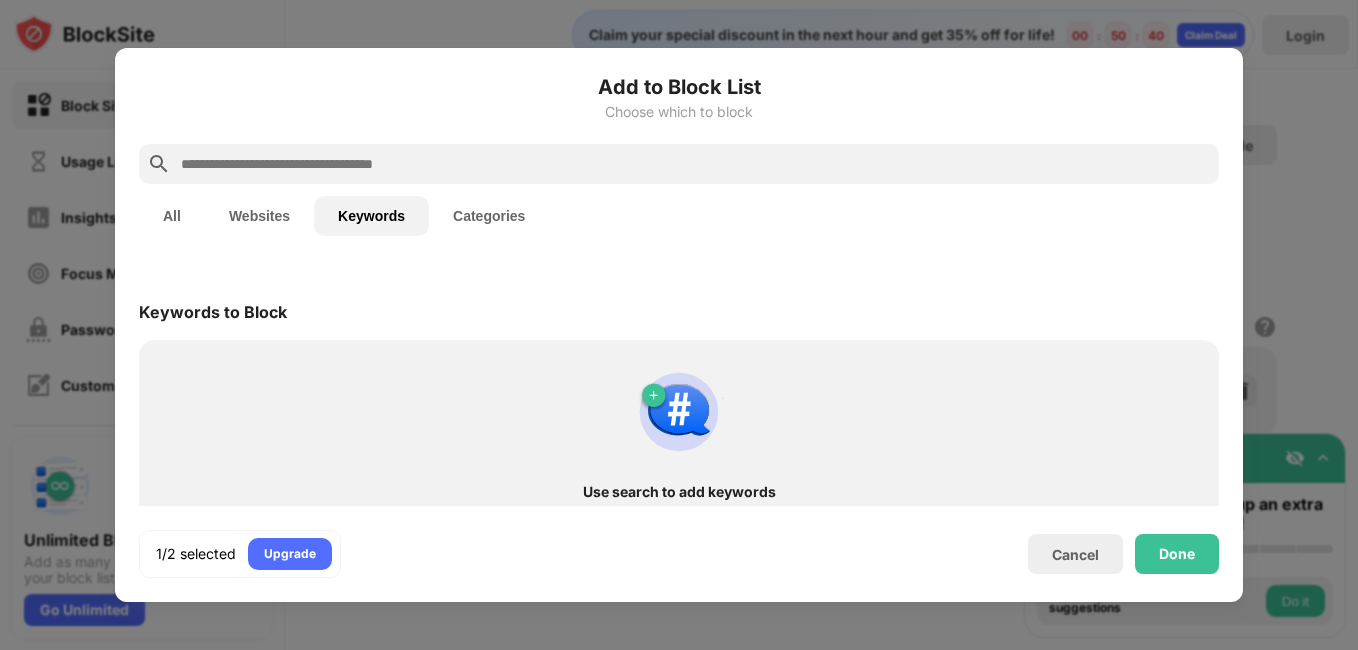 click at bounding box center [679, 412] 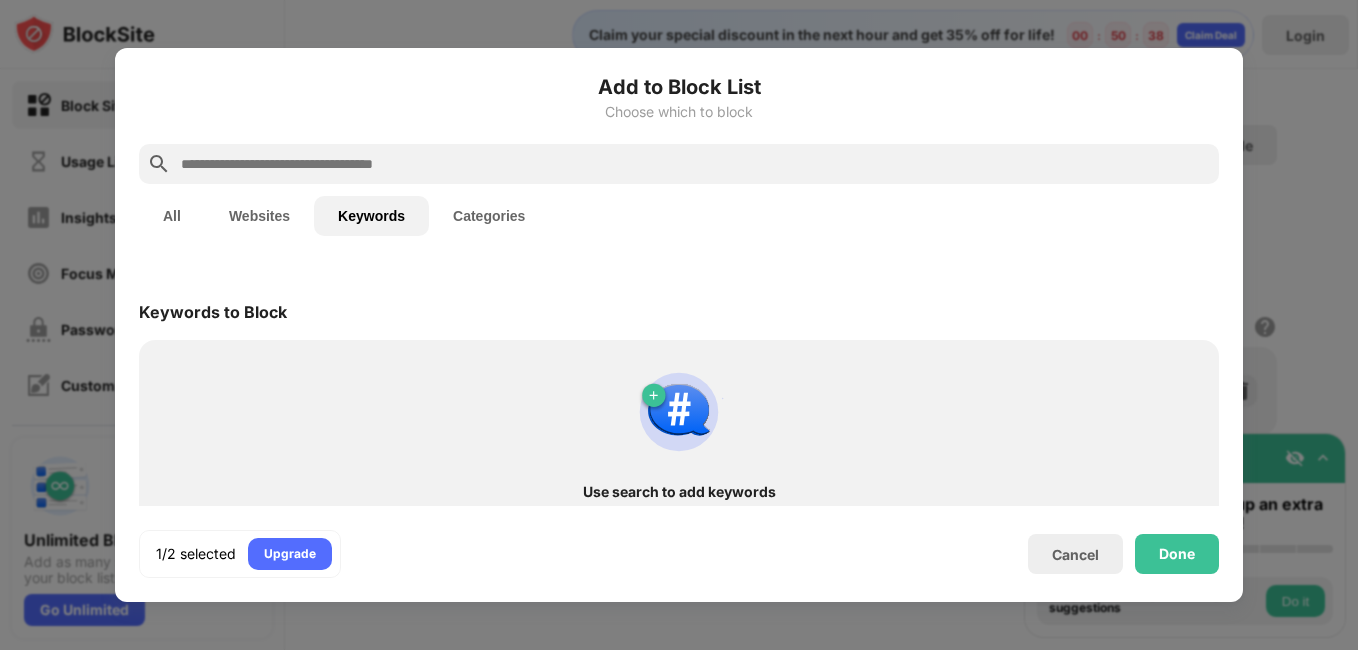 click on "Use search to add keywords Block URLs containing specific words." at bounding box center (679, 442) 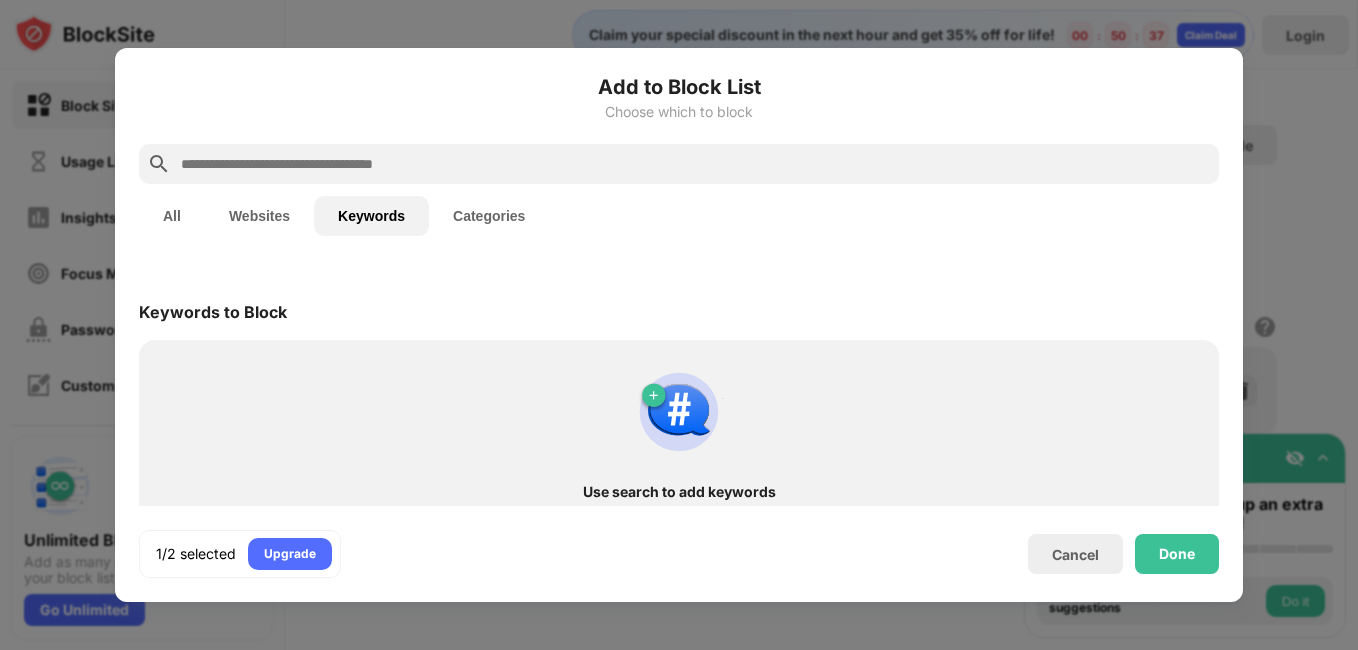 click on "Categories" at bounding box center [489, 216] 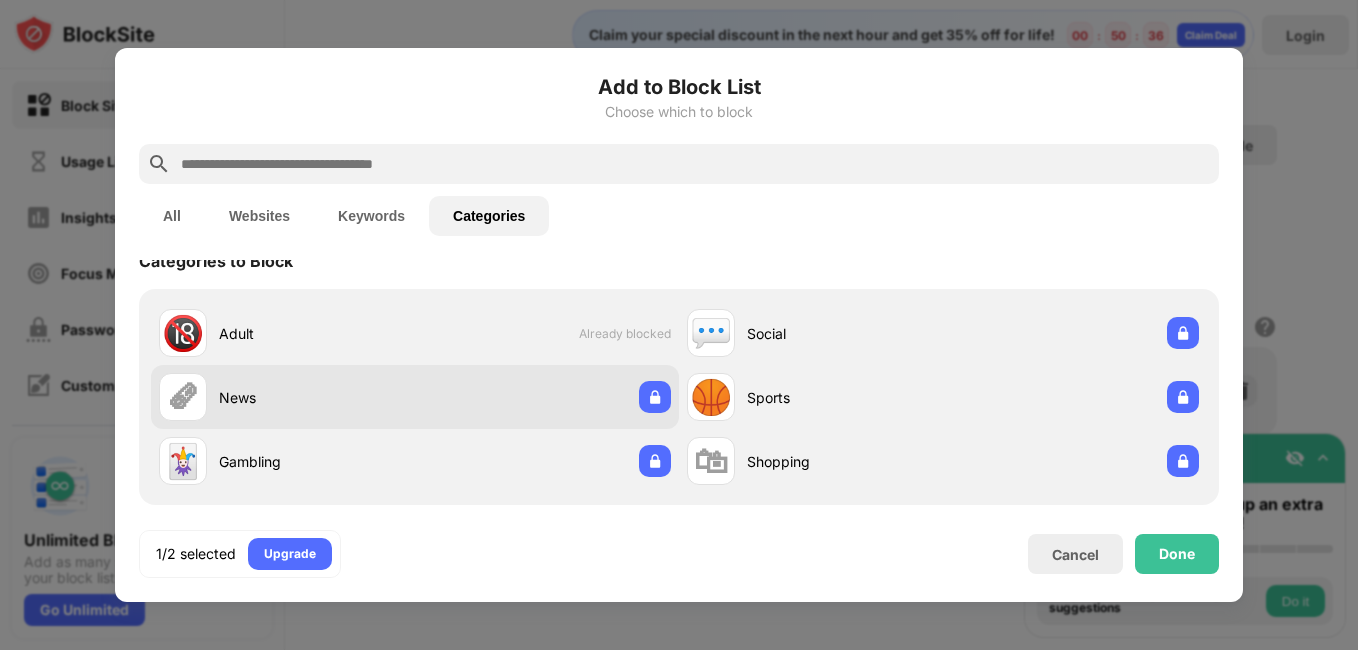 scroll, scrollTop: 50, scrollLeft: 0, axis: vertical 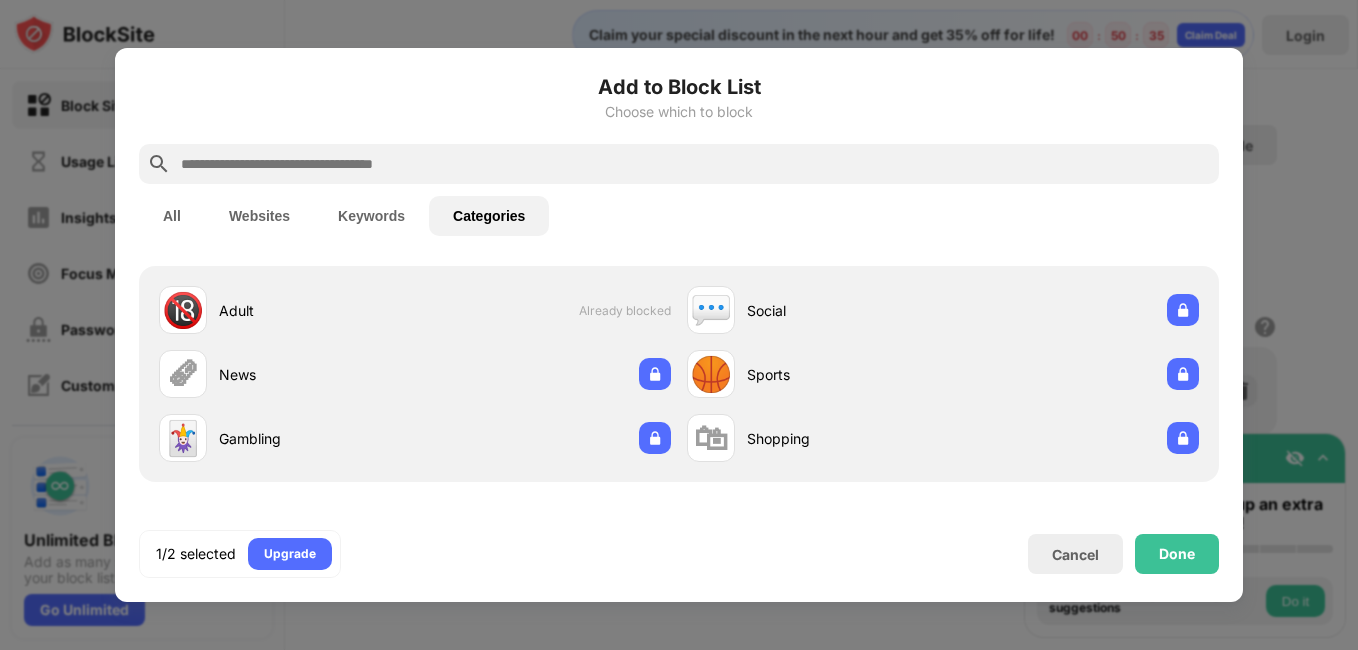 click on "All Websites Keywords Categories" at bounding box center (679, 216) 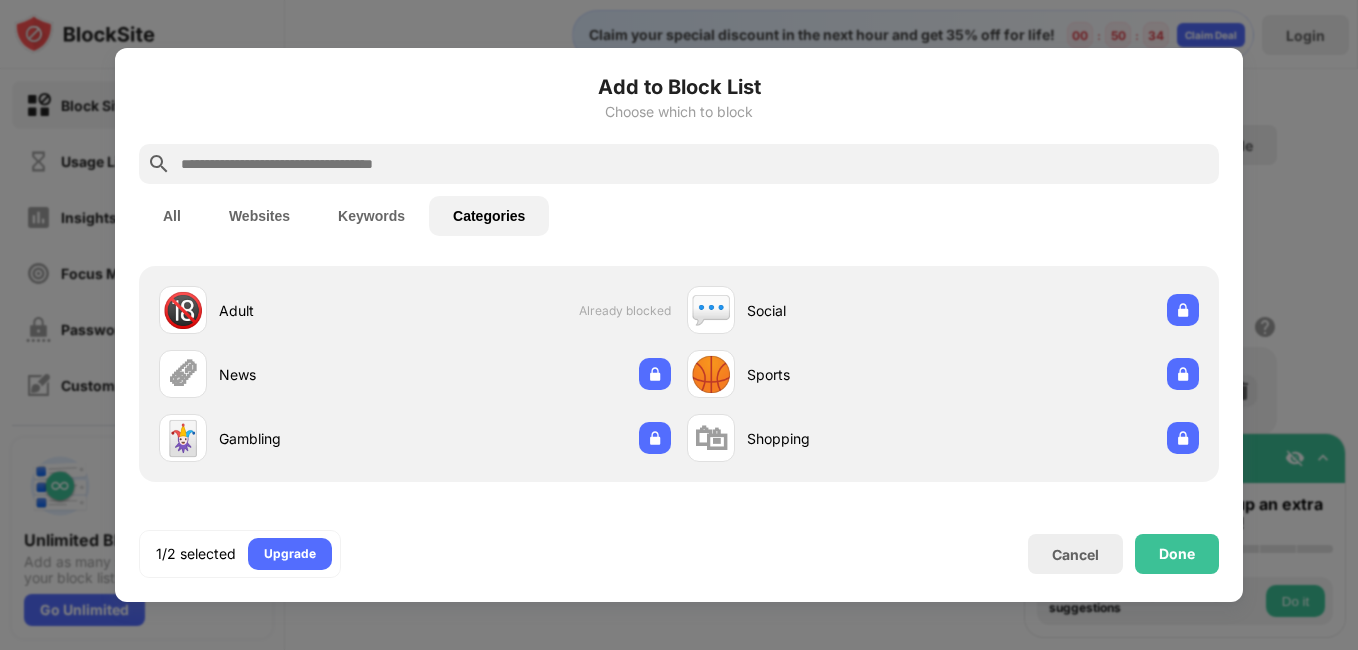 click on "Websites" at bounding box center (259, 216) 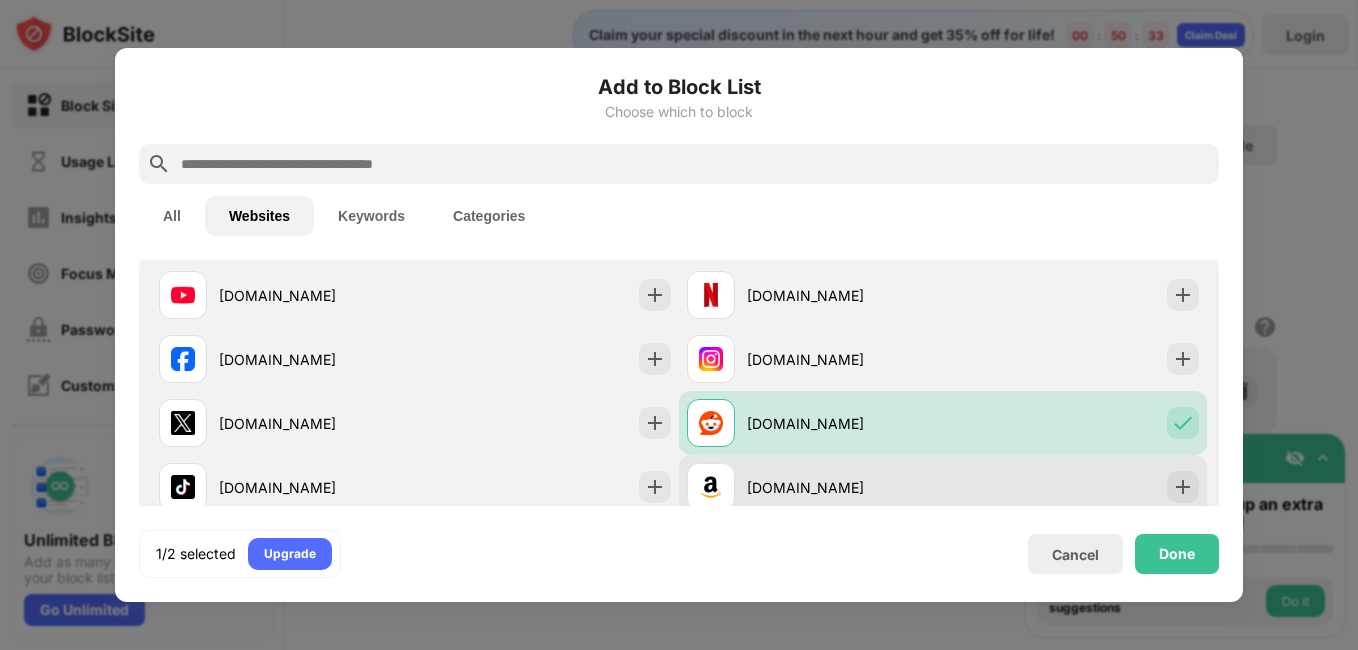 scroll, scrollTop: 100, scrollLeft: 0, axis: vertical 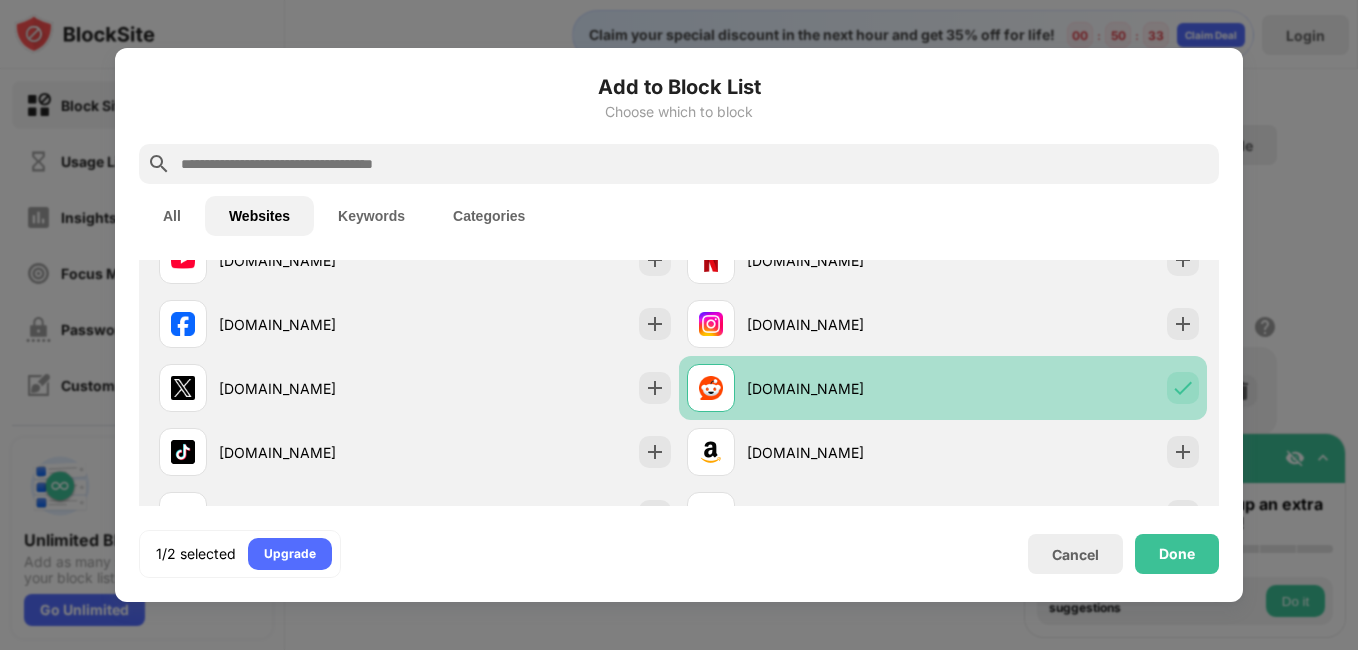click on "[DOMAIN_NAME]" at bounding box center [943, 388] 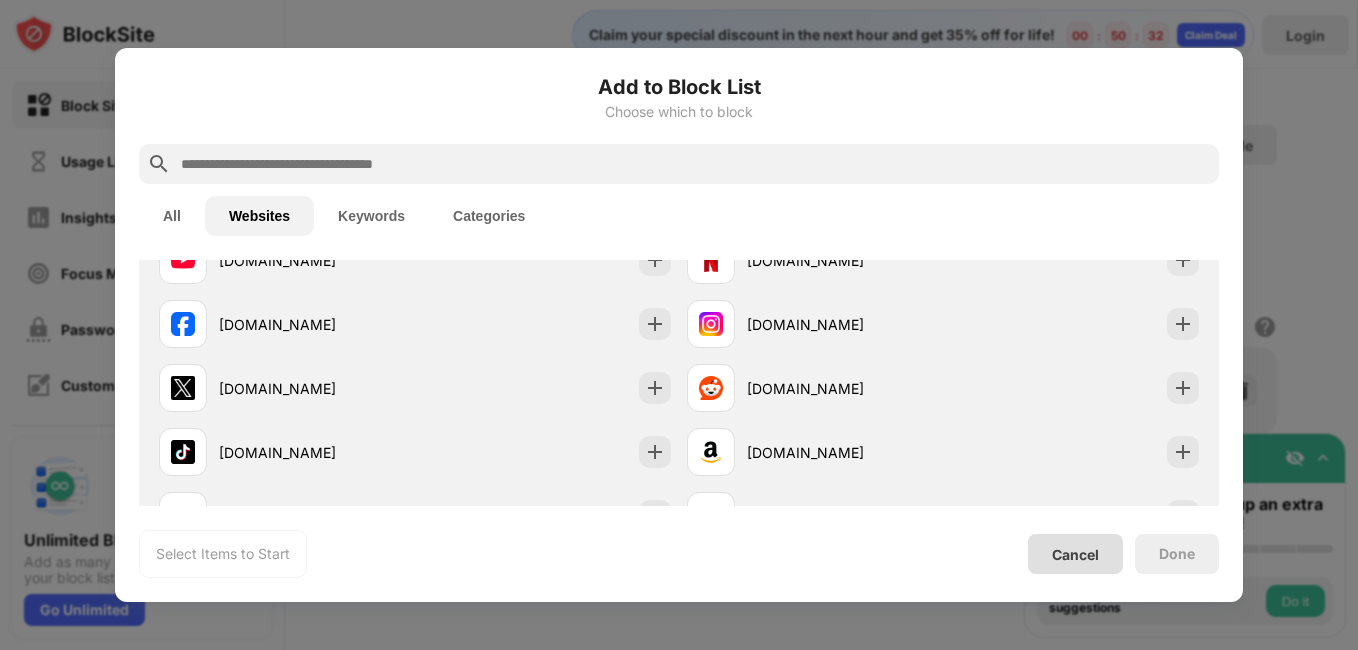 click on "Cancel" at bounding box center (1075, 554) 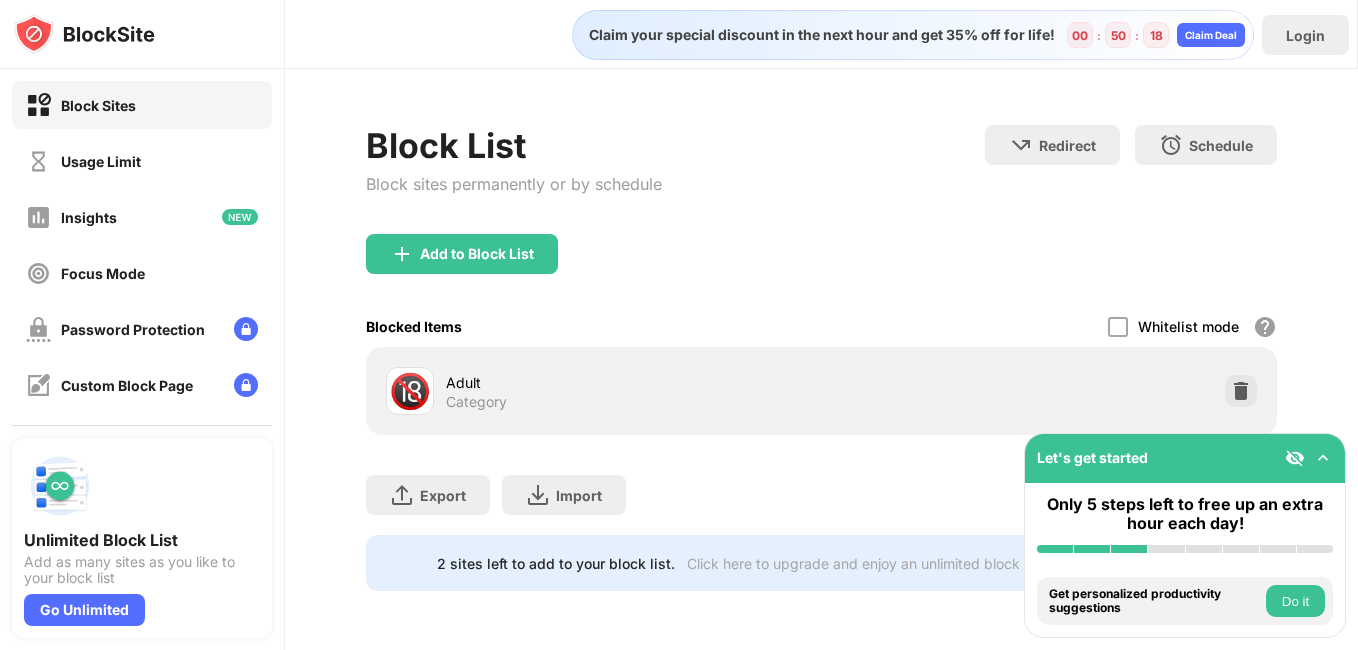 drag, startPoint x: 1062, startPoint y: 413, endPoint x: 927, endPoint y: 336, distance: 155.41557 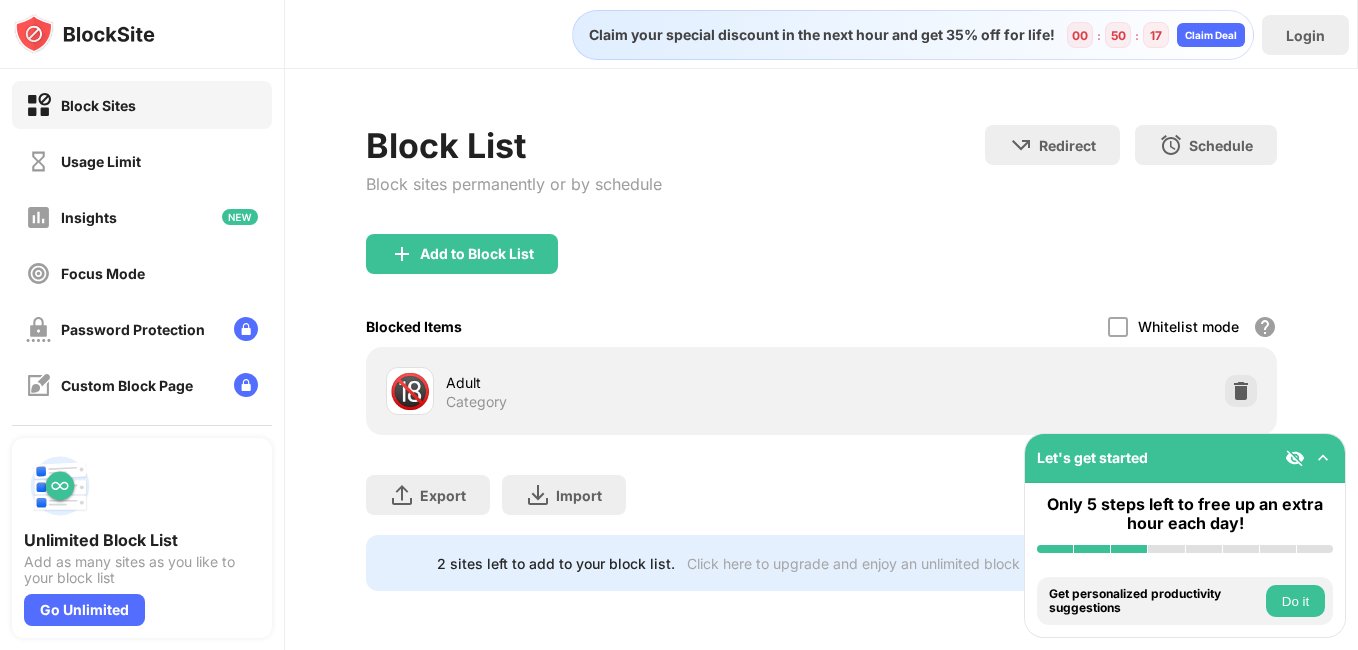 drag, startPoint x: 1274, startPoint y: 557, endPoint x: 1257, endPoint y: 579, distance: 27.802877 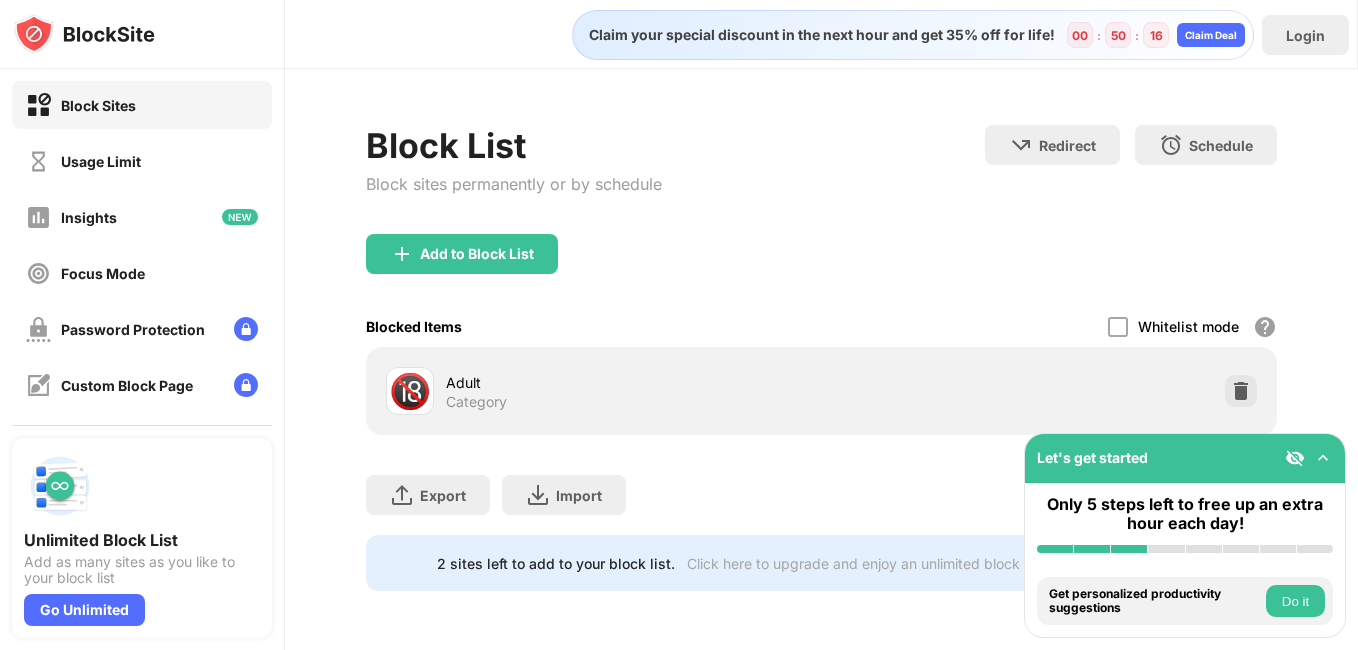 click on "Do it" at bounding box center (1295, 601) 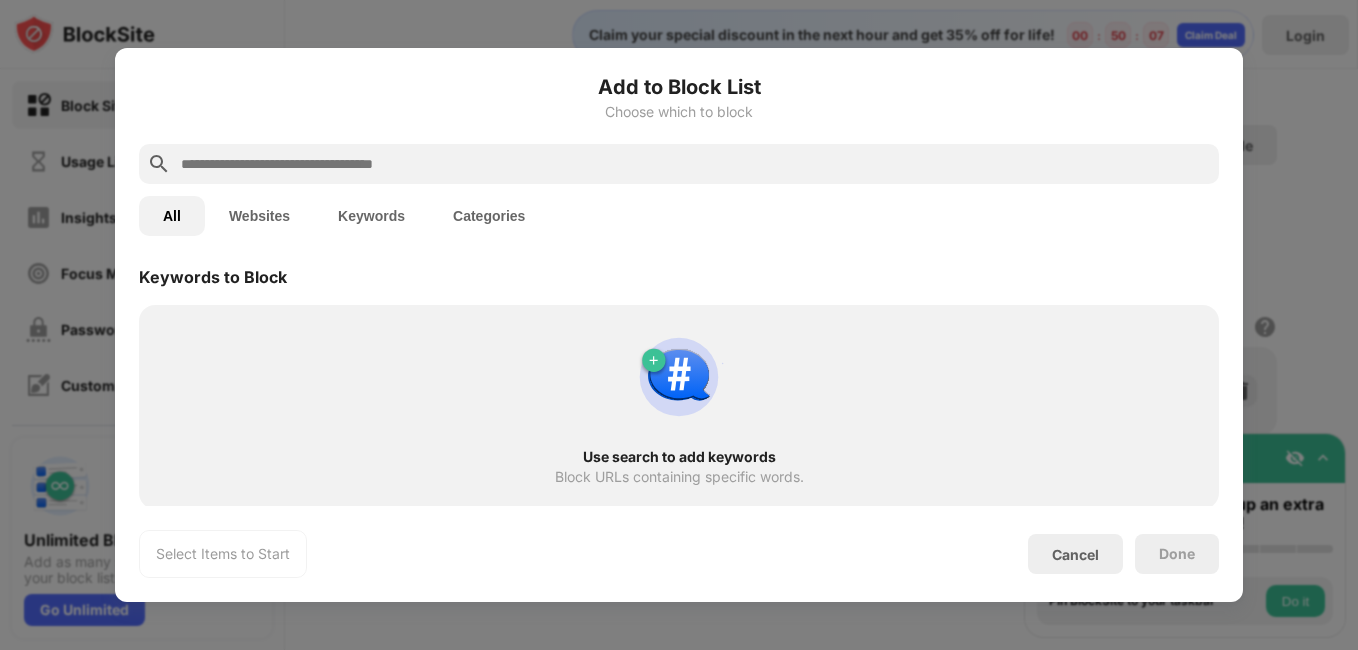 scroll, scrollTop: 1038, scrollLeft: 0, axis: vertical 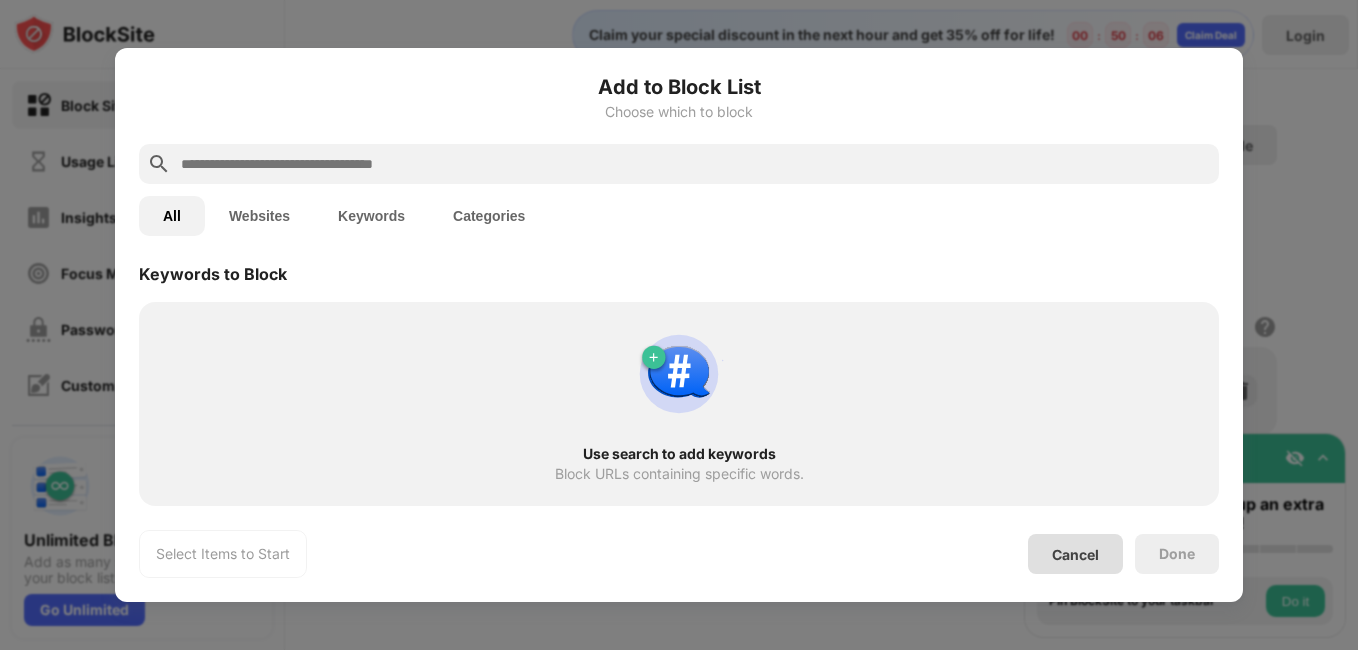 click on "Cancel" at bounding box center (1075, 554) 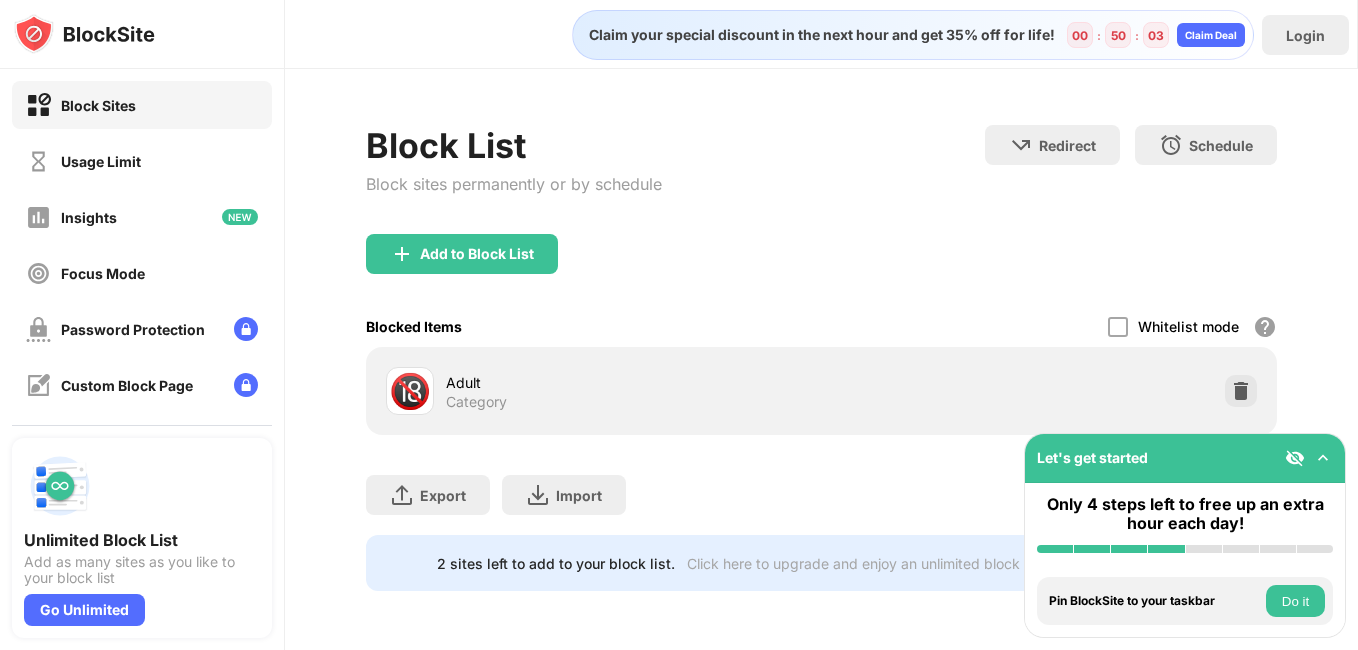 click on "Do it" at bounding box center [1295, 601] 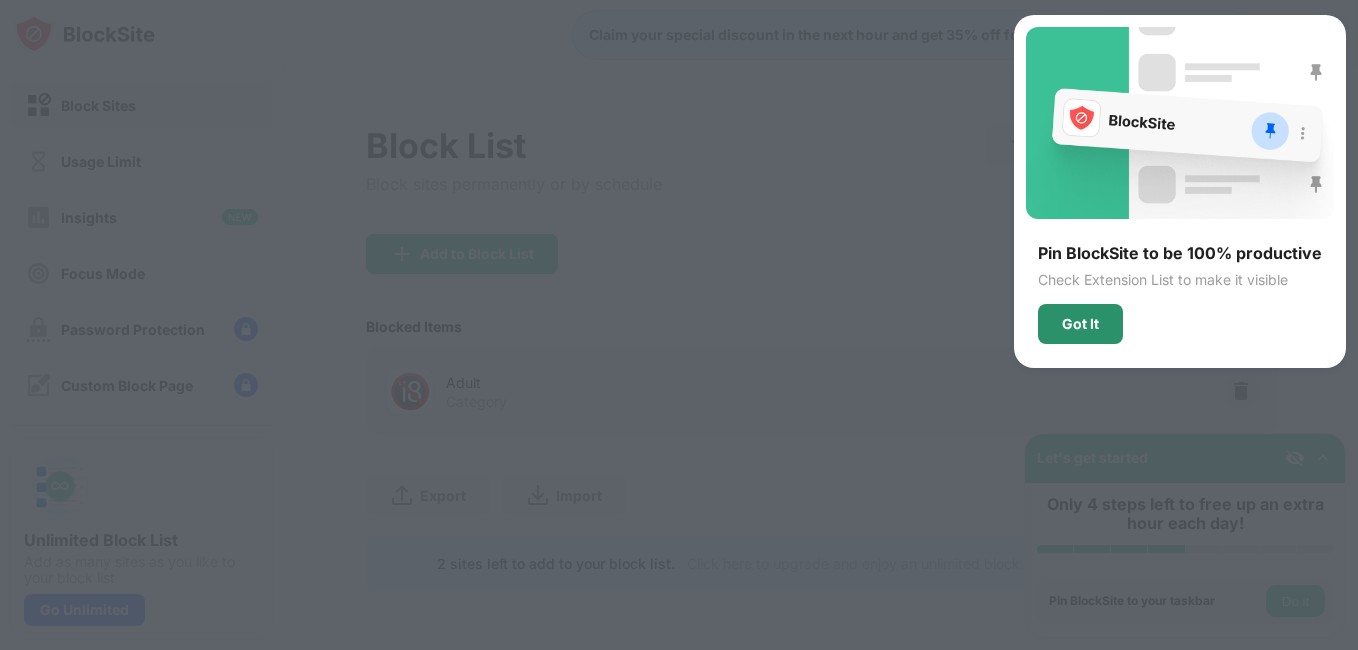 click on "Got It" at bounding box center (1080, 324) 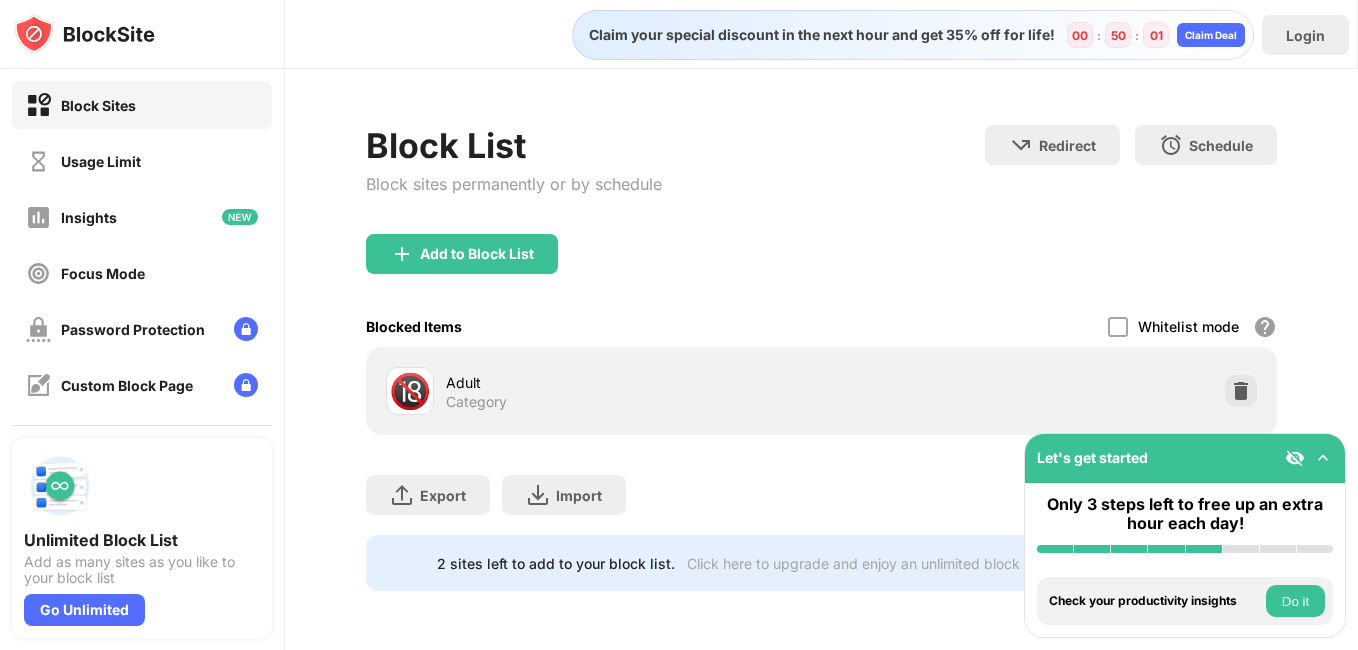 drag, startPoint x: 1325, startPoint y: 605, endPoint x: 1308, endPoint y: 601, distance: 17.464249 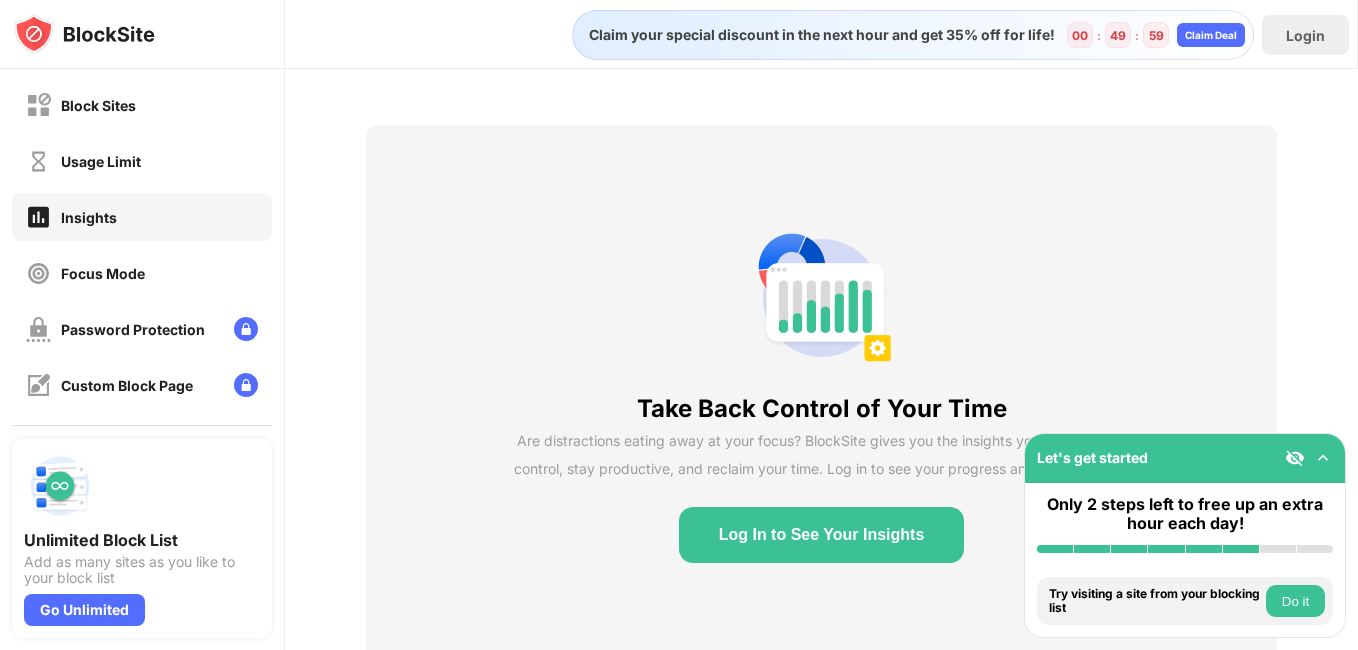 click on "Do it" at bounding box center (1295, 601) 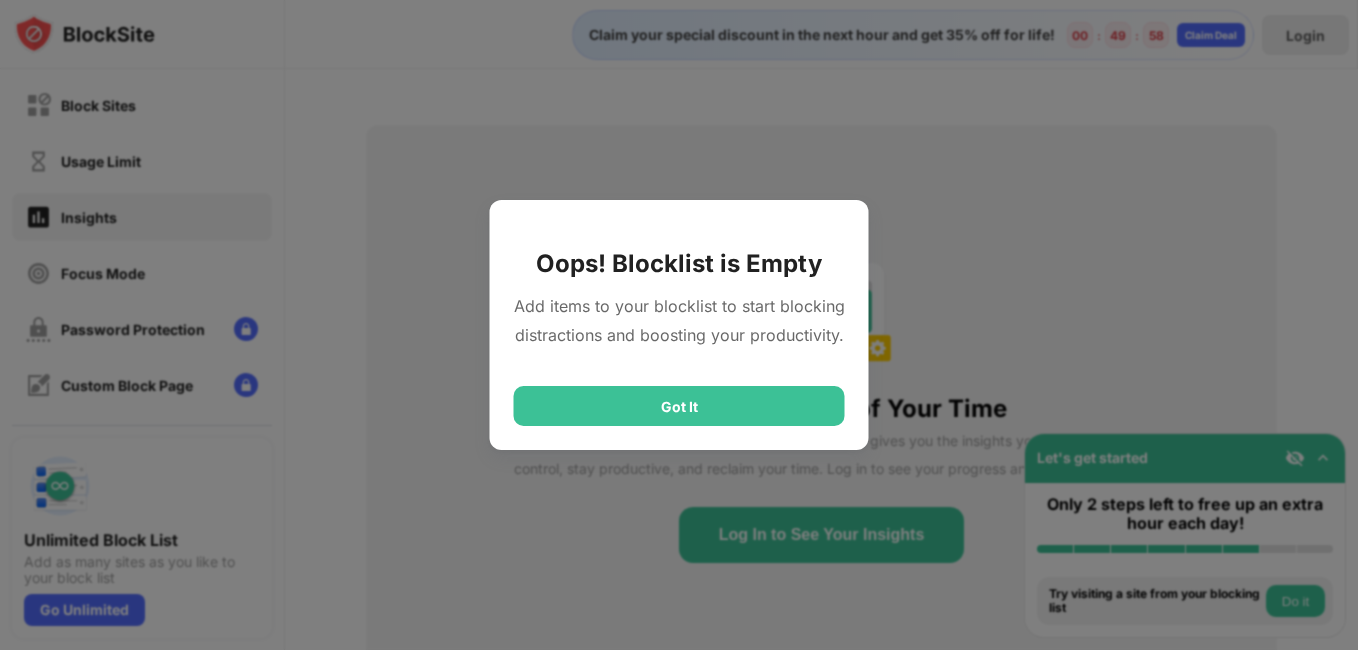 click on "Got It" at bounding box center (679, 406) 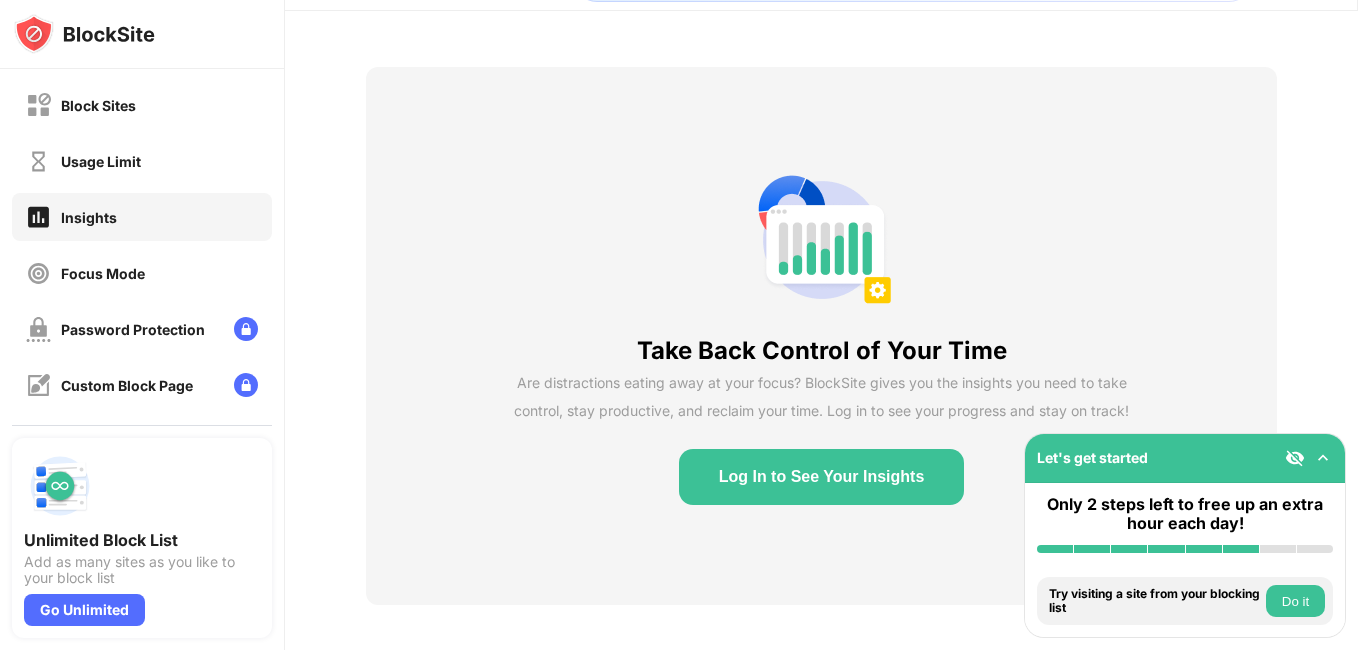 scroll, scrollTop: 84, scrollLeft: 0, axis: vertical 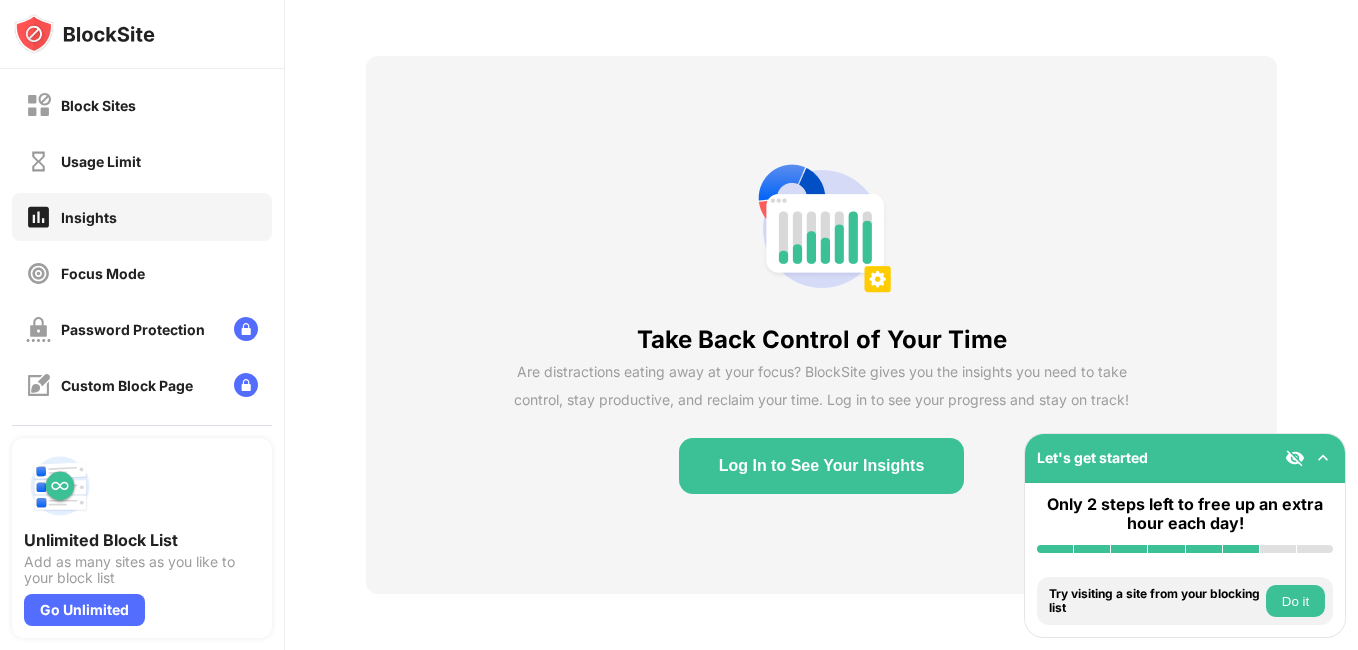 click on "Log In to See Your Insights" at bounding box center (822, 466) 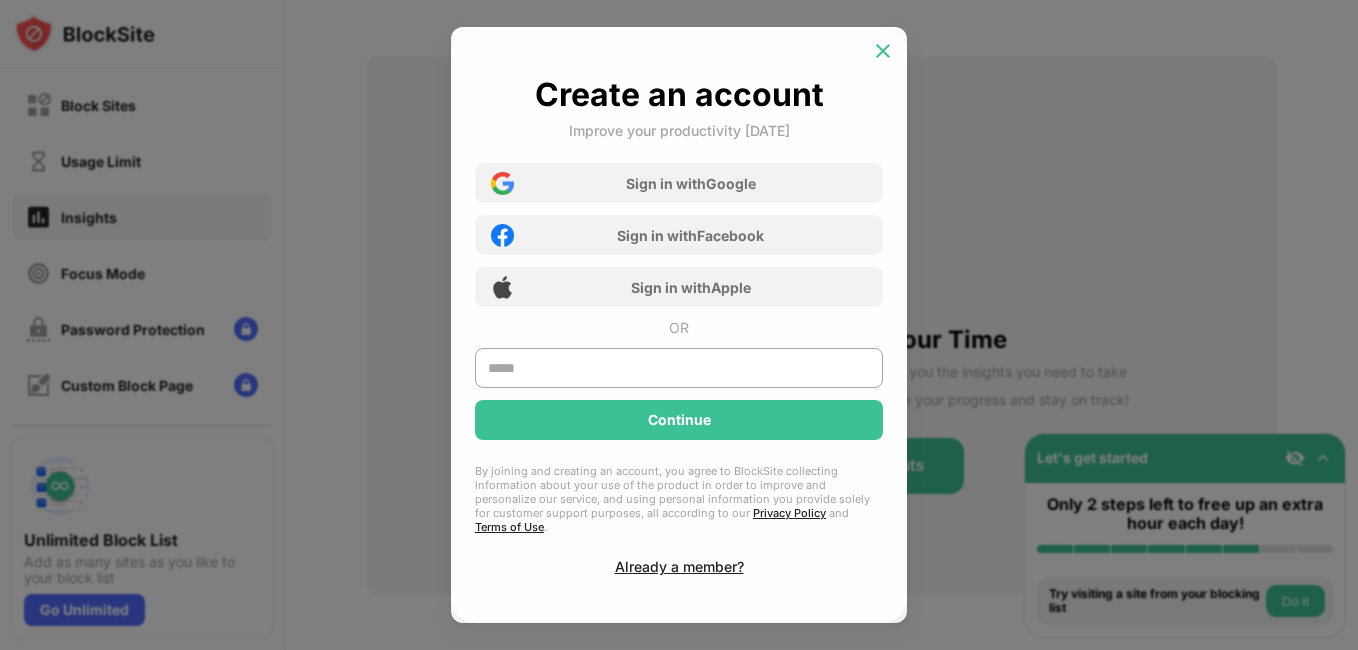 drag, startPoint x: 886, startPoint y: 58, endPoint x: 932, endPoint y: 119, distance: 76.40026 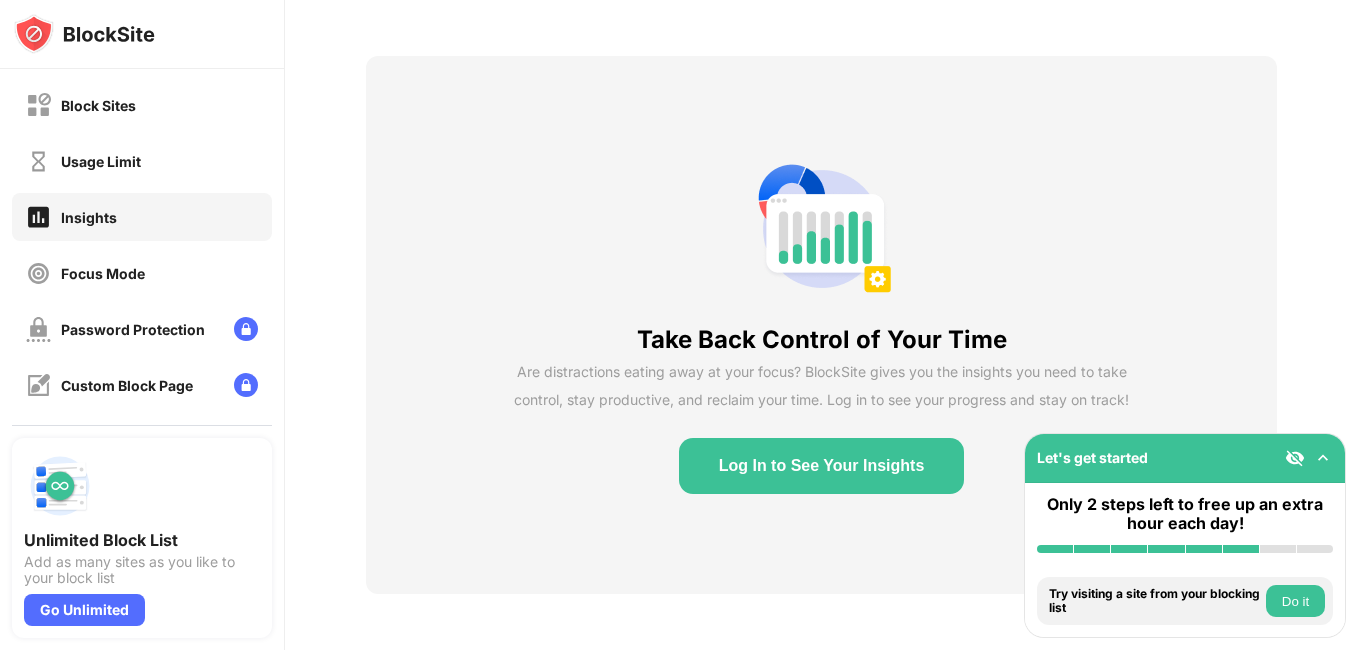 click on "Do it" at bounding box center [1295, 601] 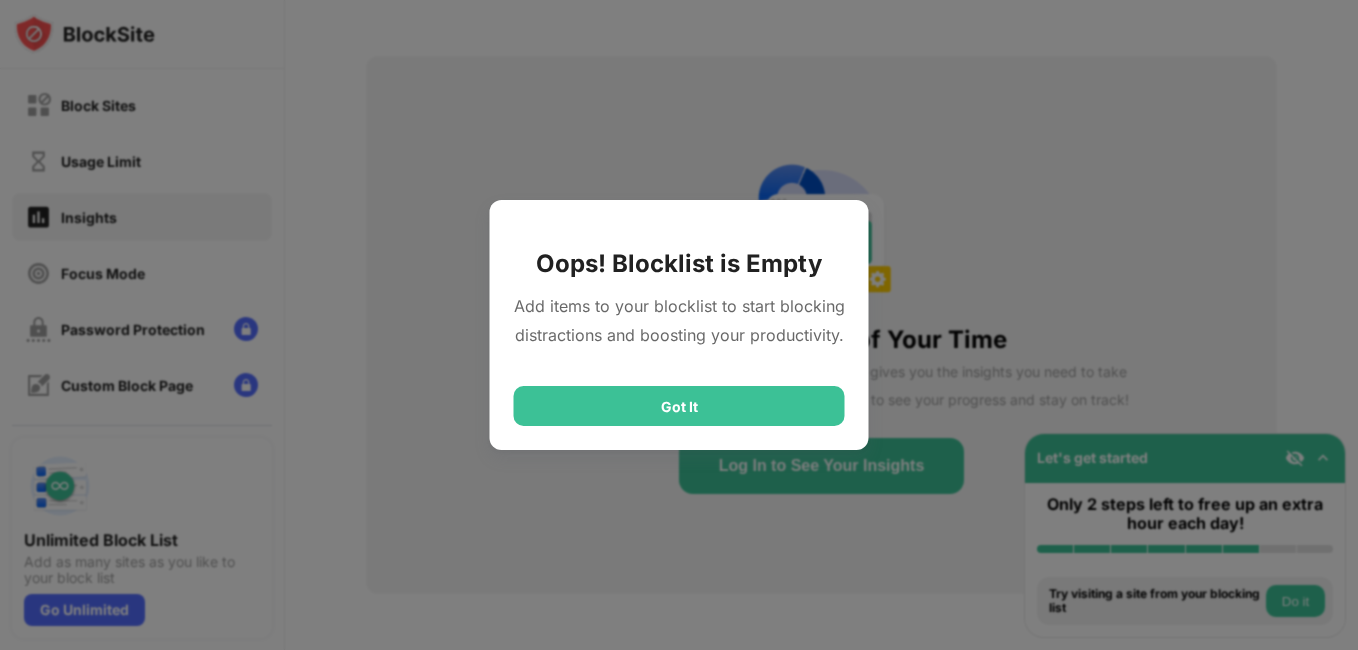 click on "Got It" at bounding box center (679, 406) 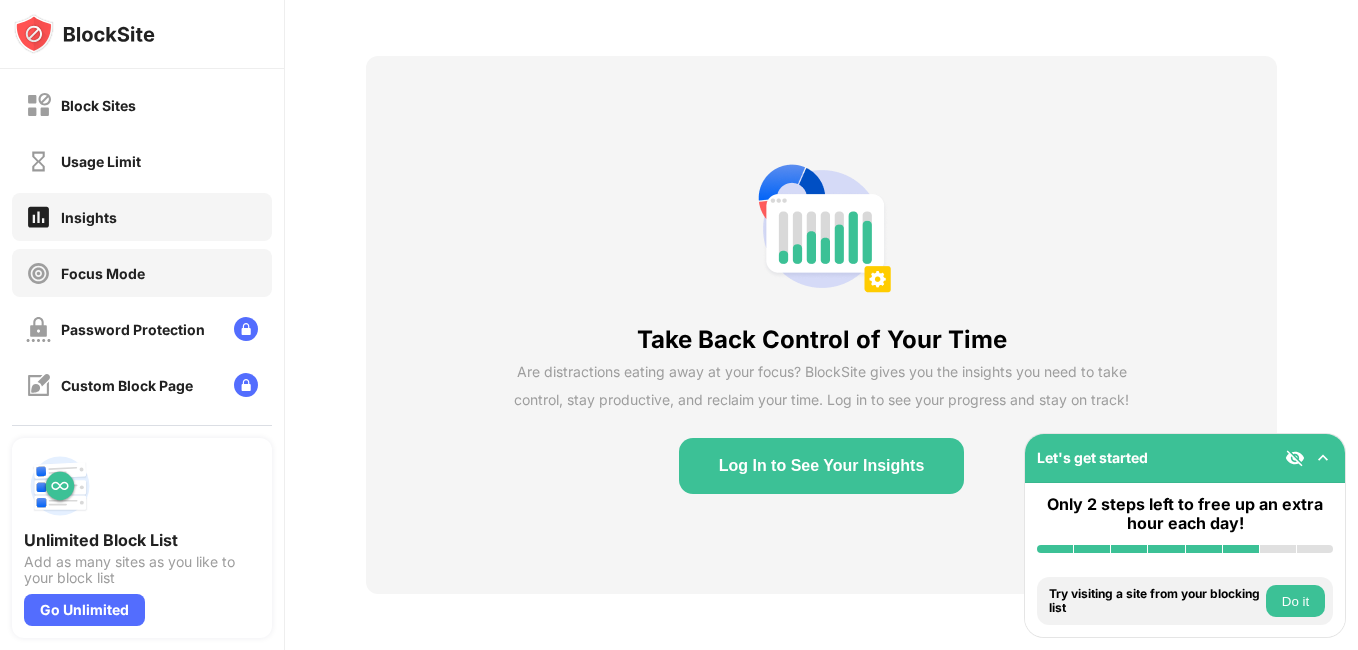click on "Focus Mode" at bounding box center (103, 273) 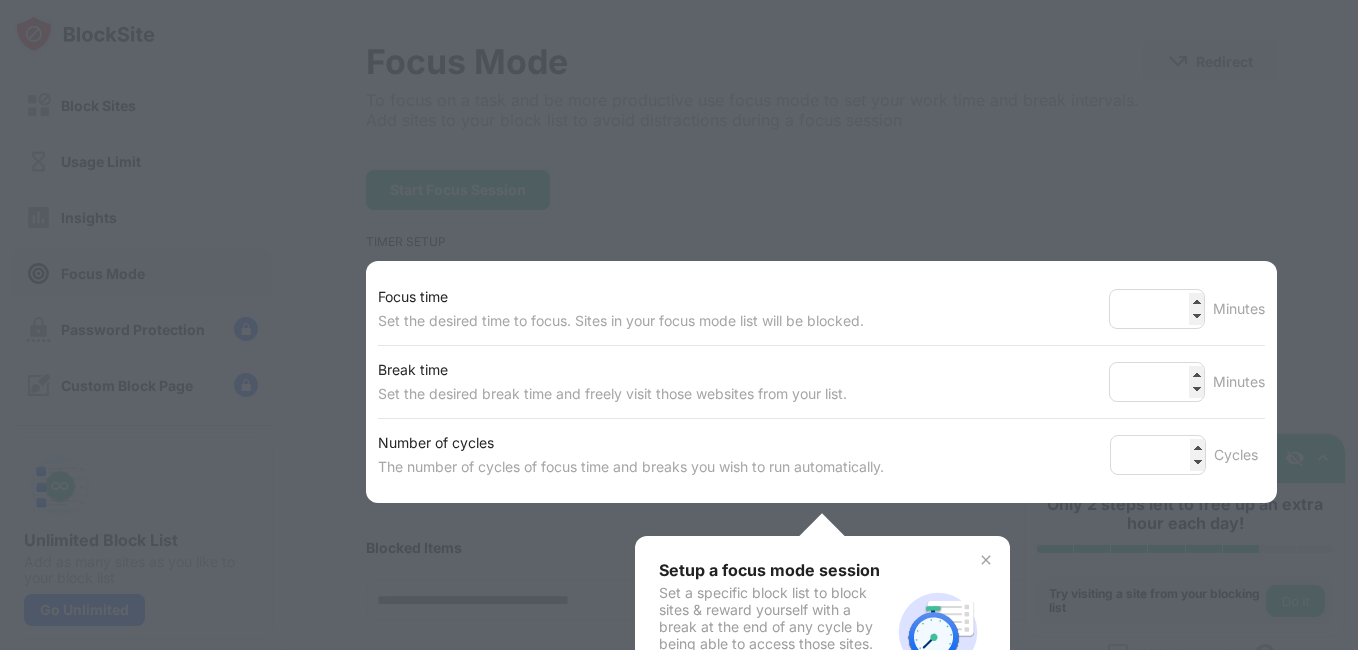 click on "Focus time Set the desired time to focus. Sites in your focus mode list will be blocked. ** Minutes" at bounding box center (821, 309) 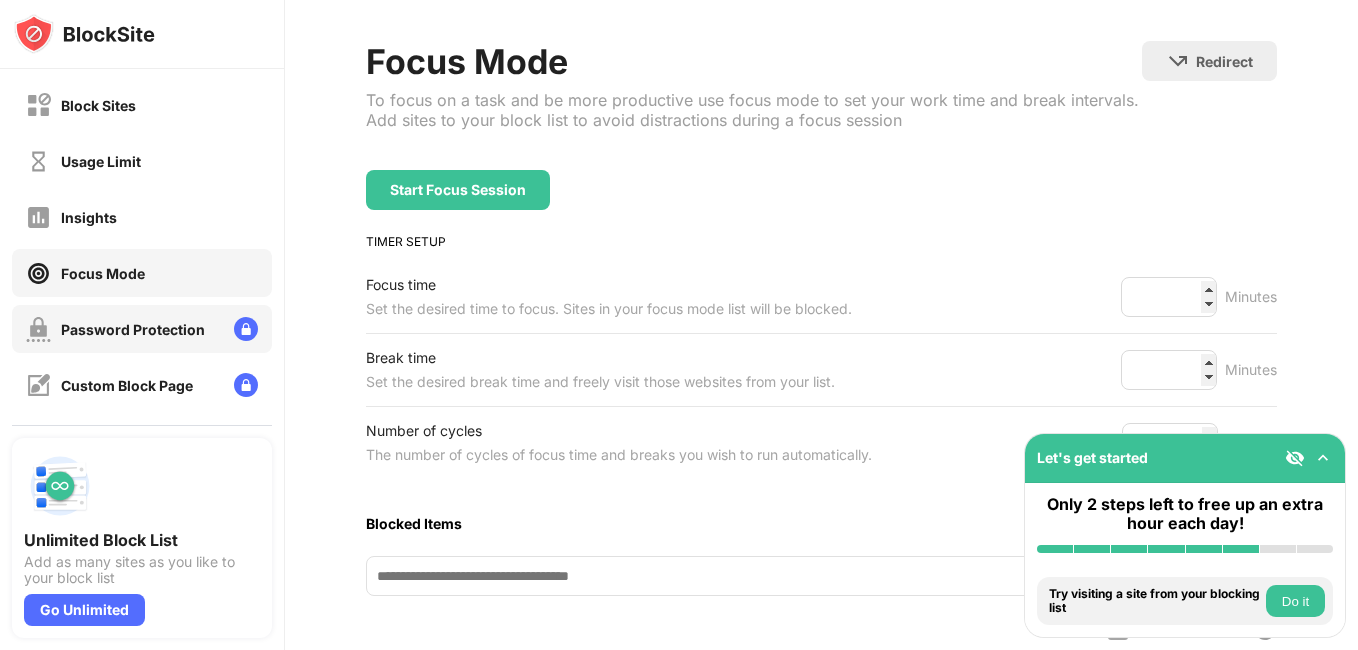 click on "Password Protection" at bounding box center [142, 329] 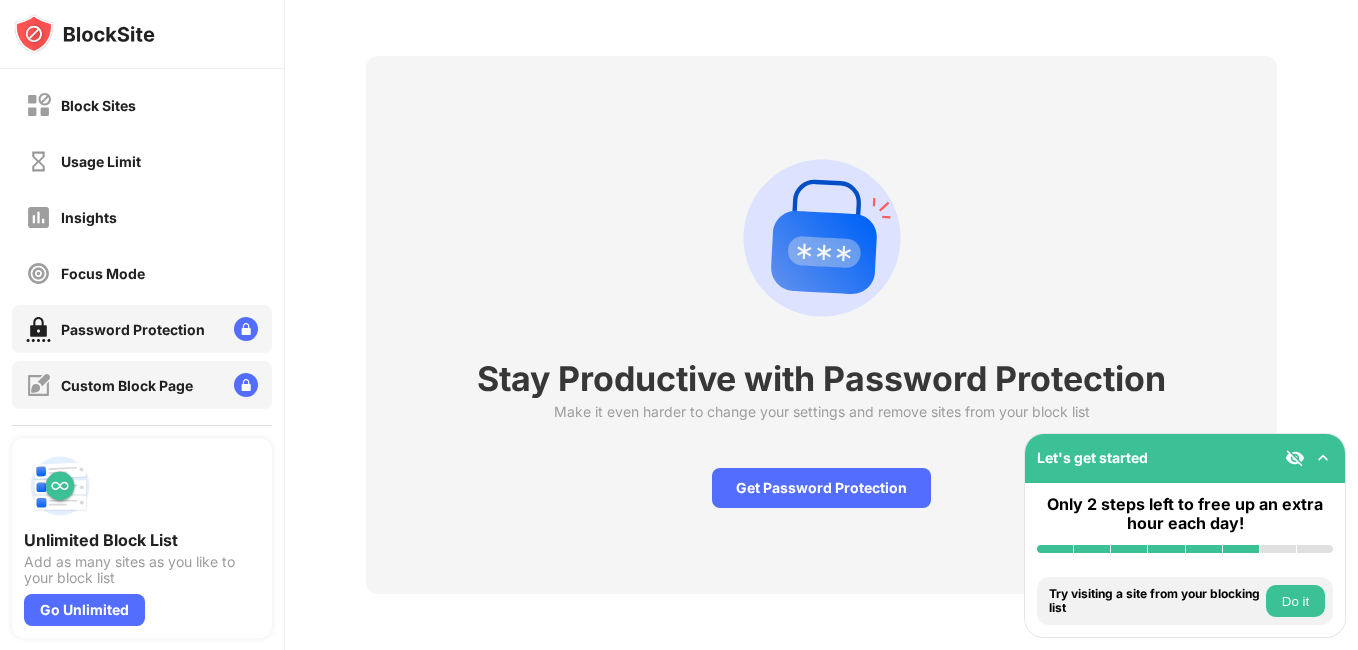 click on "Custom Block Page" at bounding box center [127, 385] 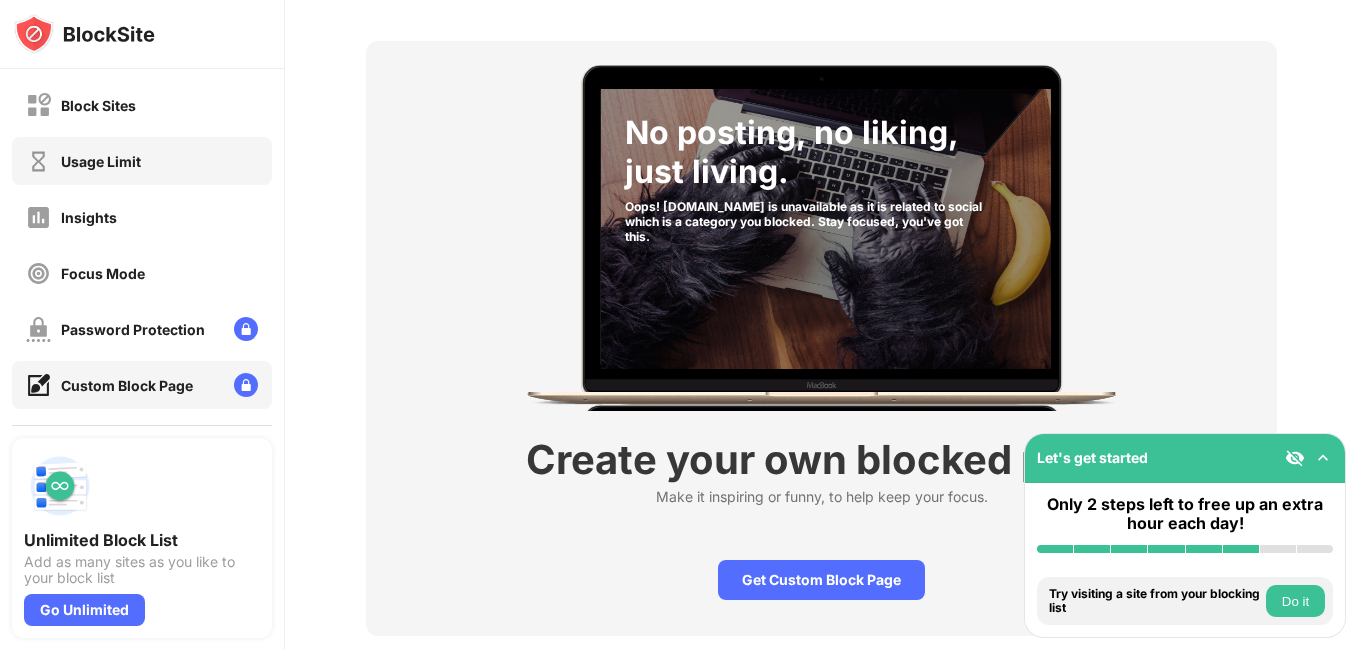 click on "Usage Limit" at bounding box center [142, 161] 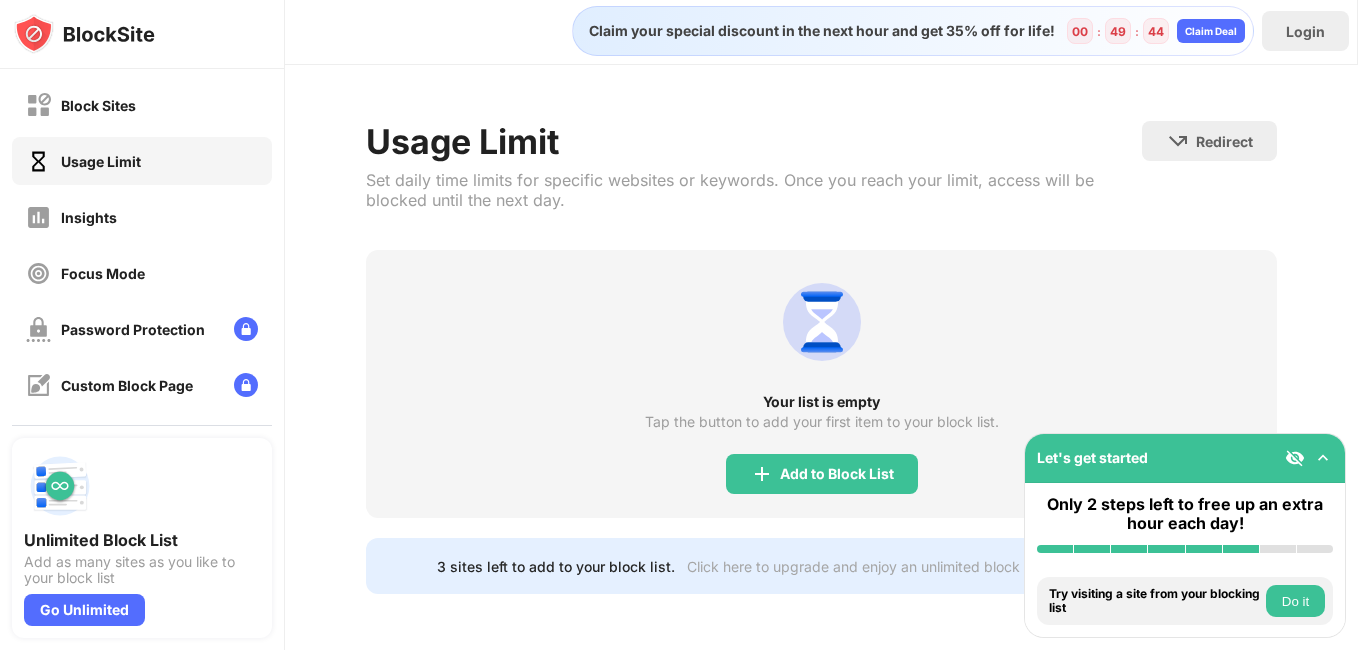 scroll, scrollTop: 19, scrollLeft: 0, axis: vertical 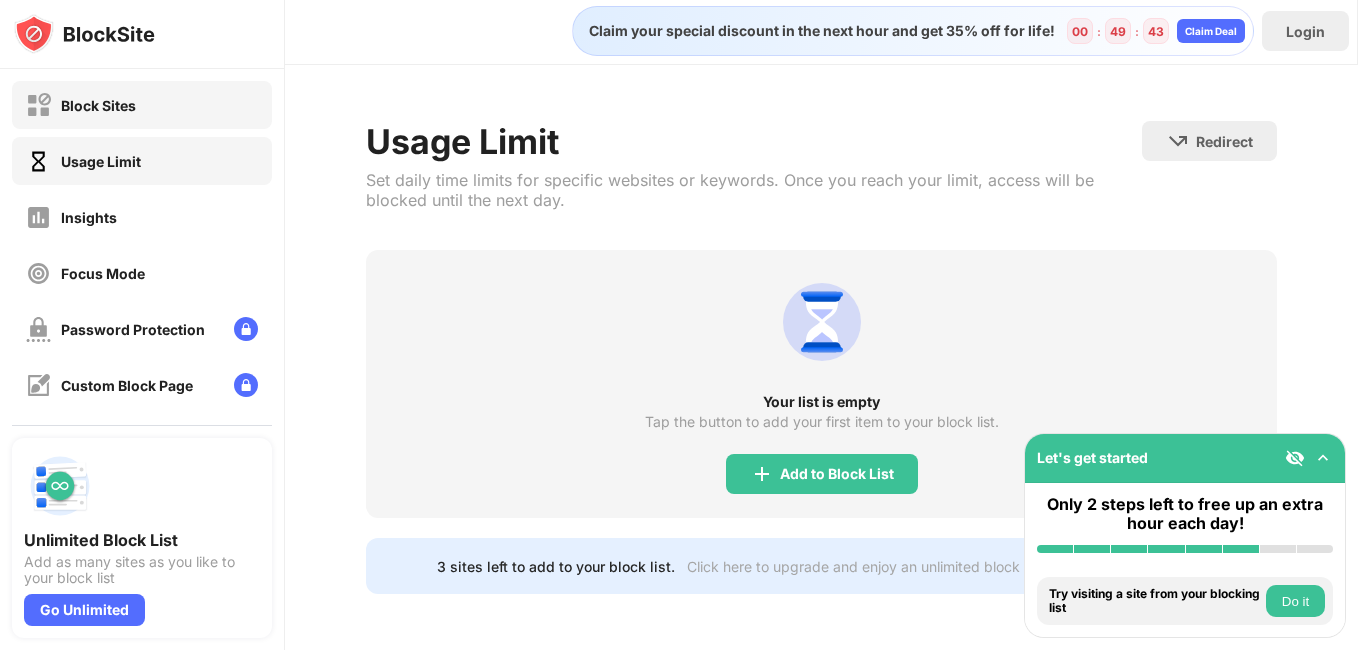 click on "Block Sites" at bounding box center [142, 105] 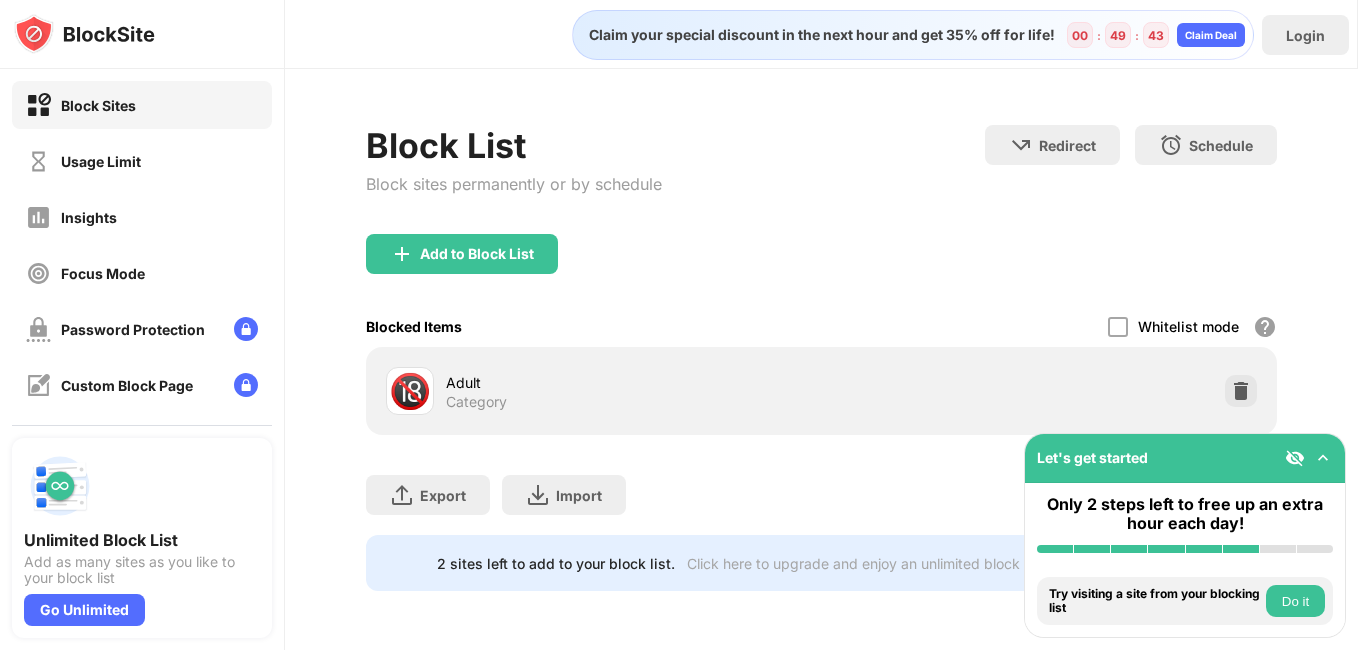 scroll, scrollTop: 0, scrollLeft: 0, axis: both 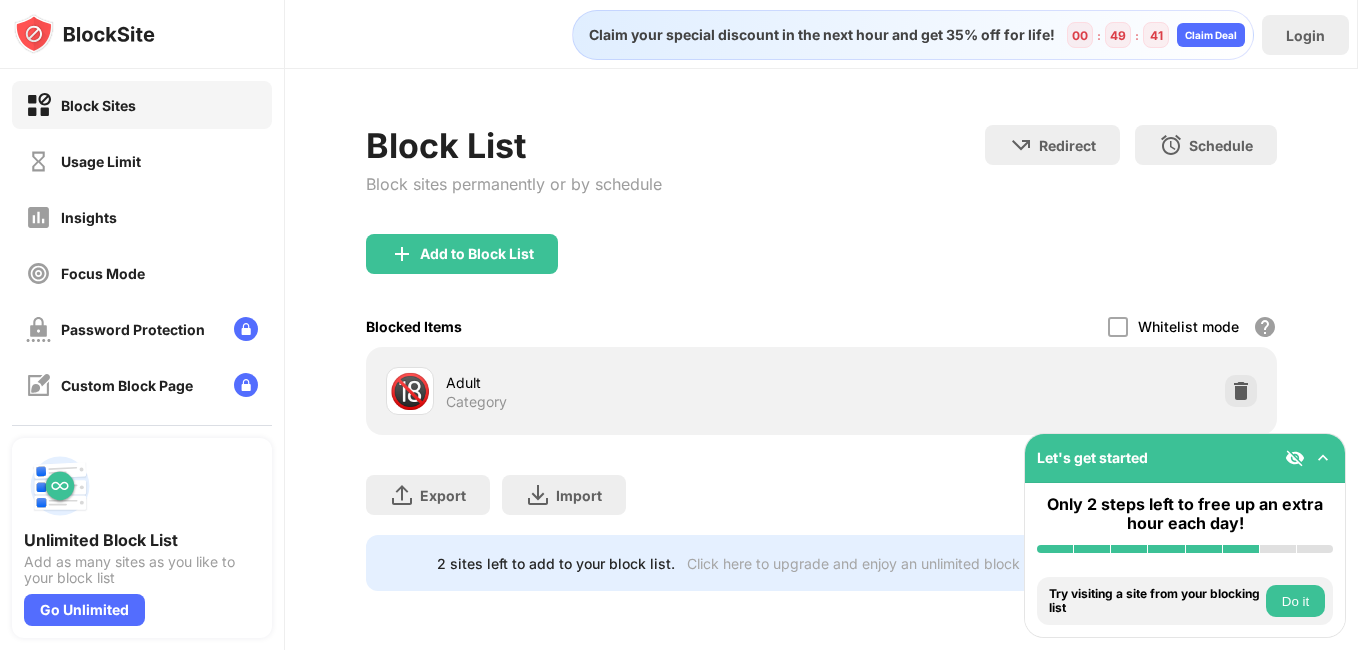 click at bounding box center [1323, 458] 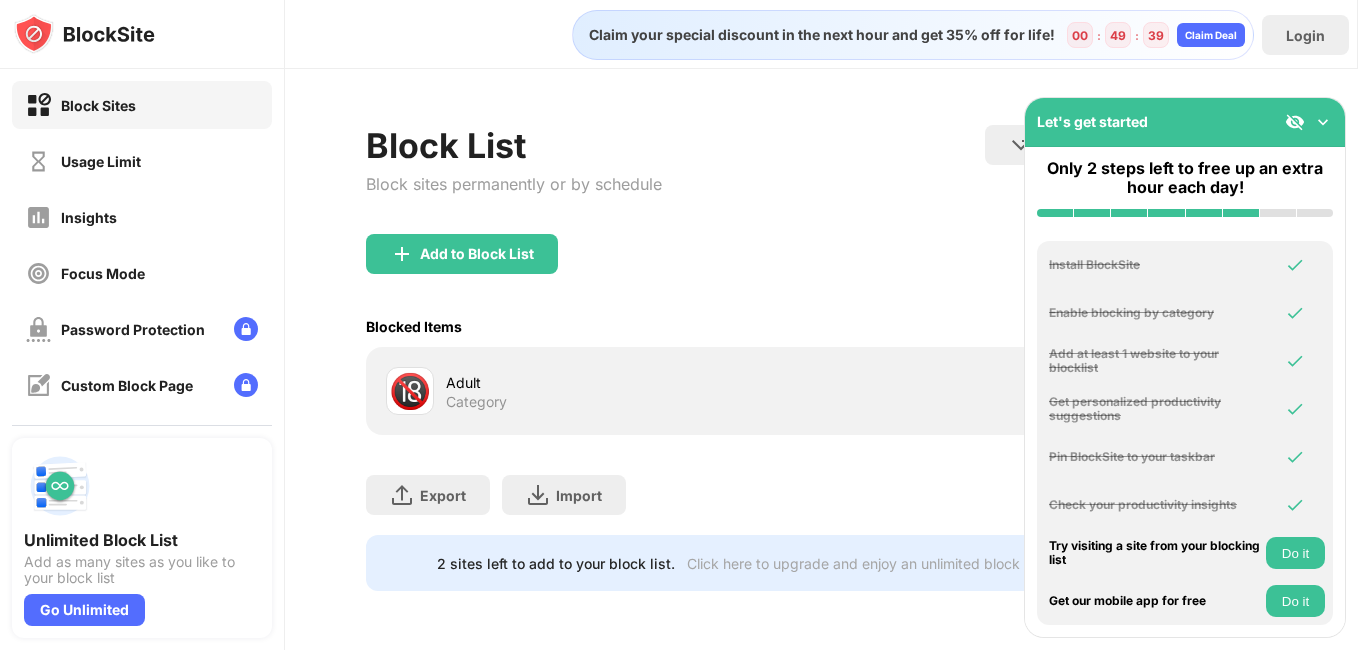 click at bounding box center (1323, 122) 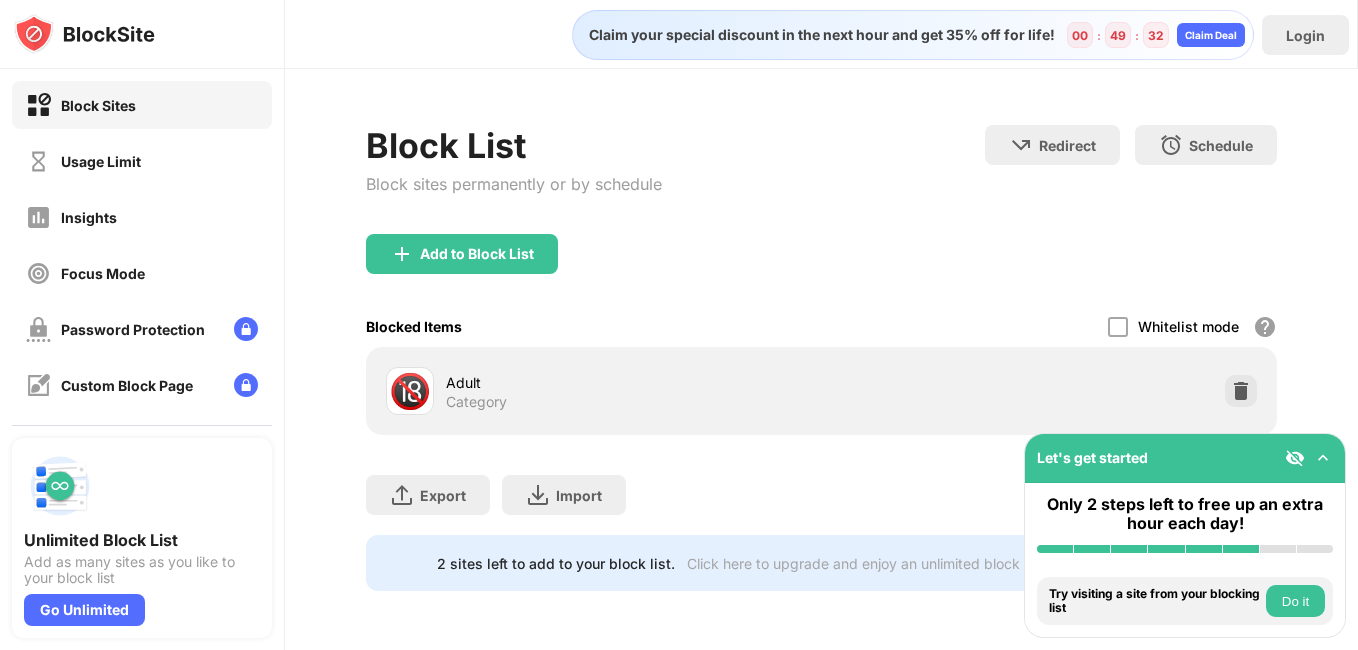 drag, startPoint x: 1041, startPoint y: 503, endPoint x: 1247, endPoint y: 625, distance: 239.41595 